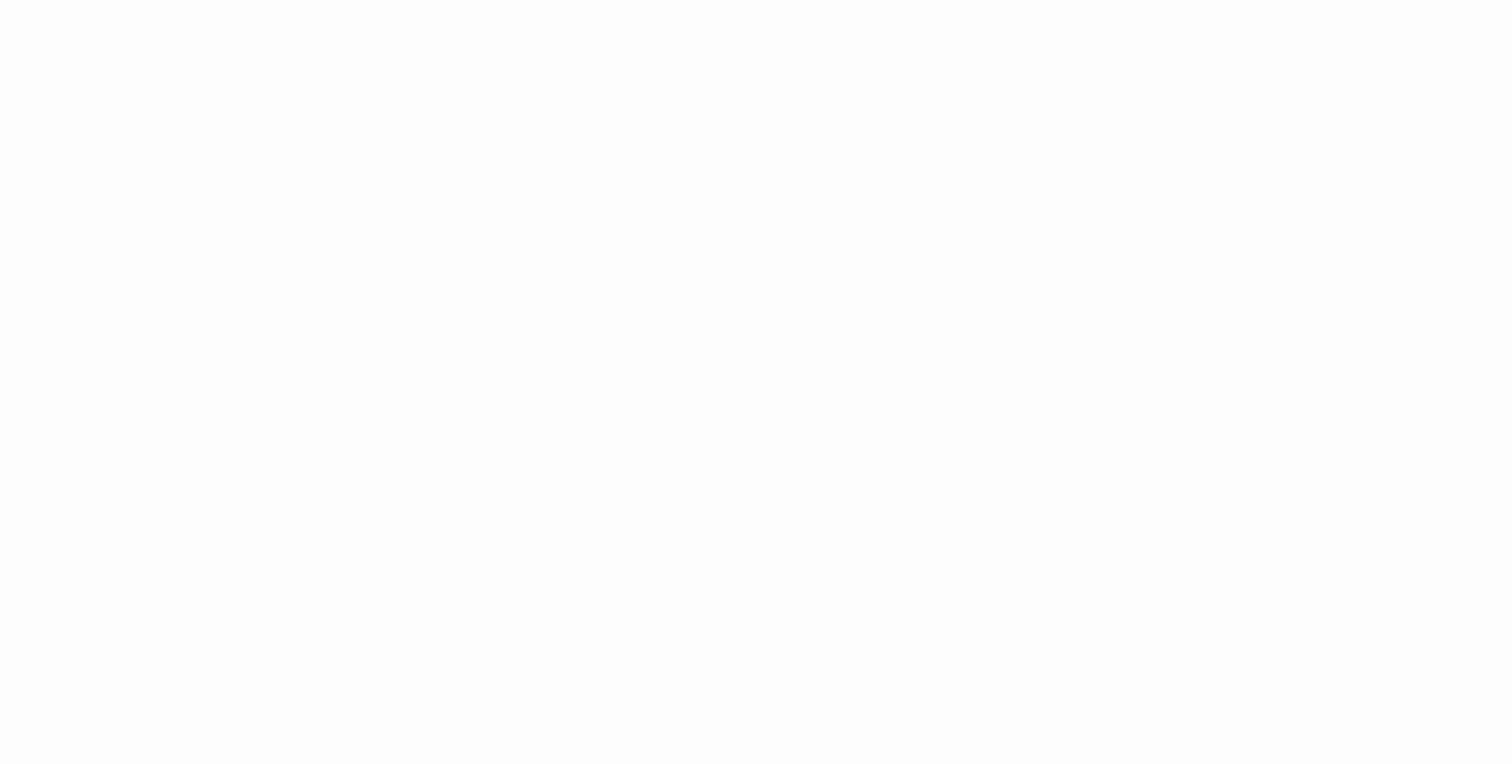 scroll, scrollTop: 0, scrollLeft: 0, axis: both 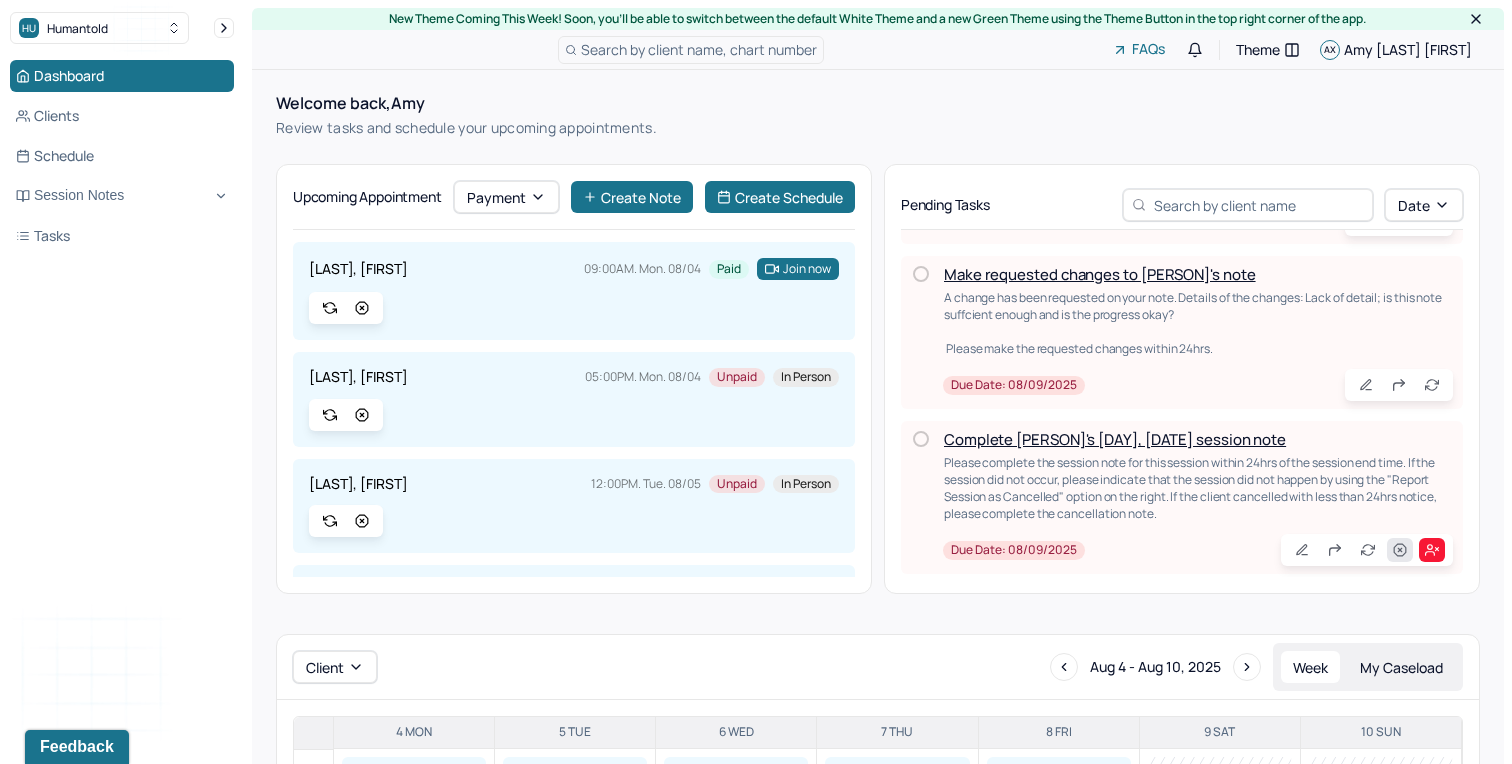 click 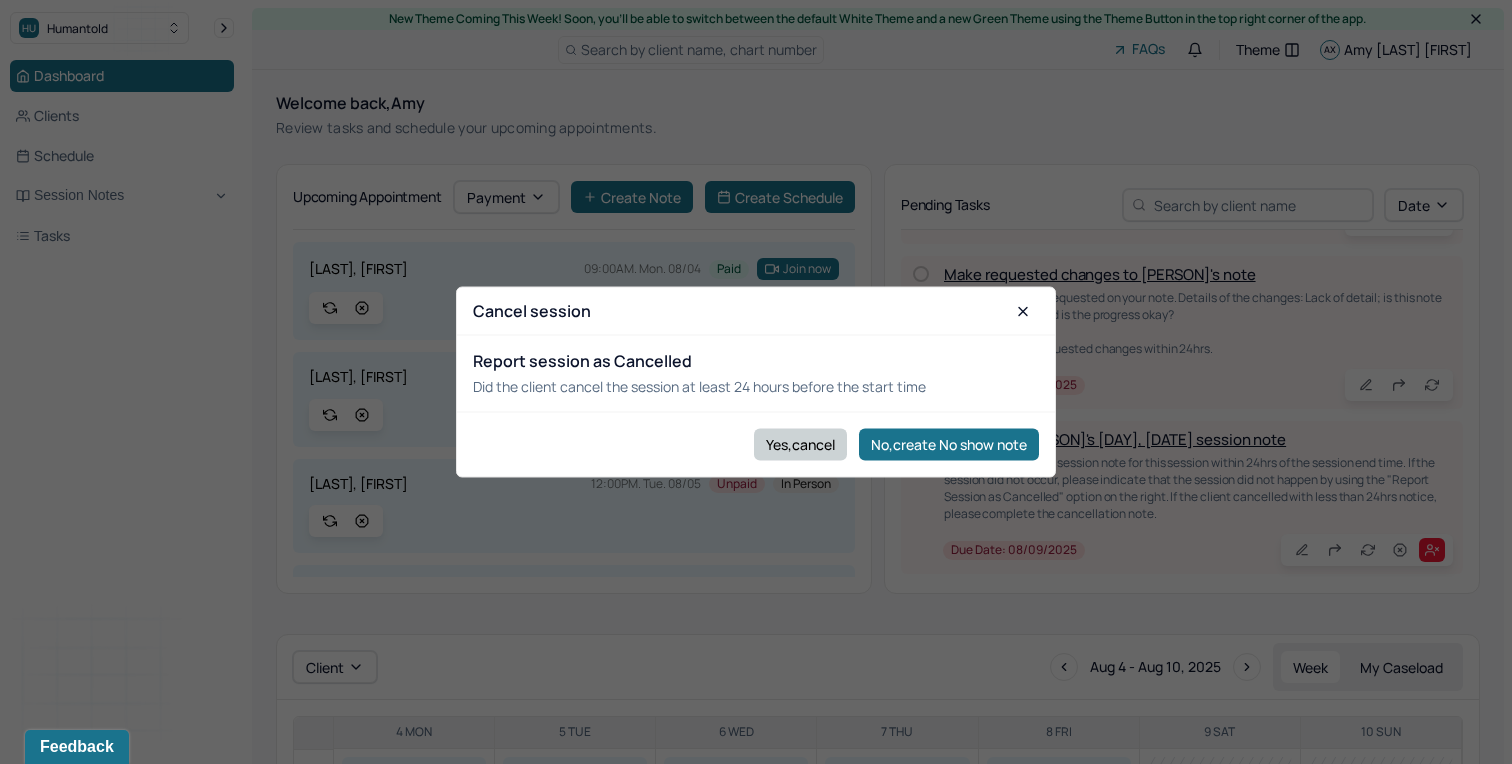 click on "Yes,cancel" at bounding box center (800, 444) 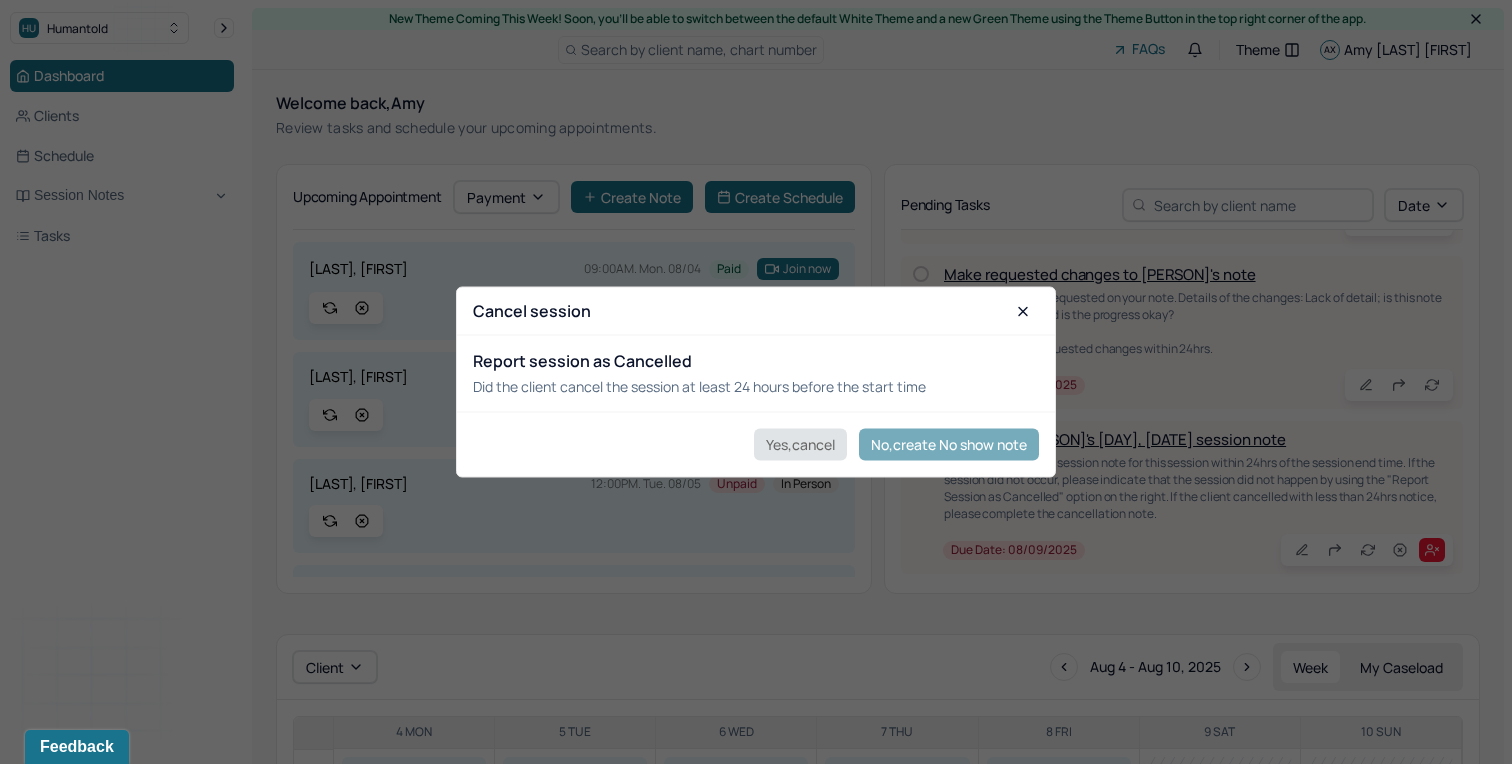 scroll, scrollTop: 0, scrollLeft: 0, axis: both 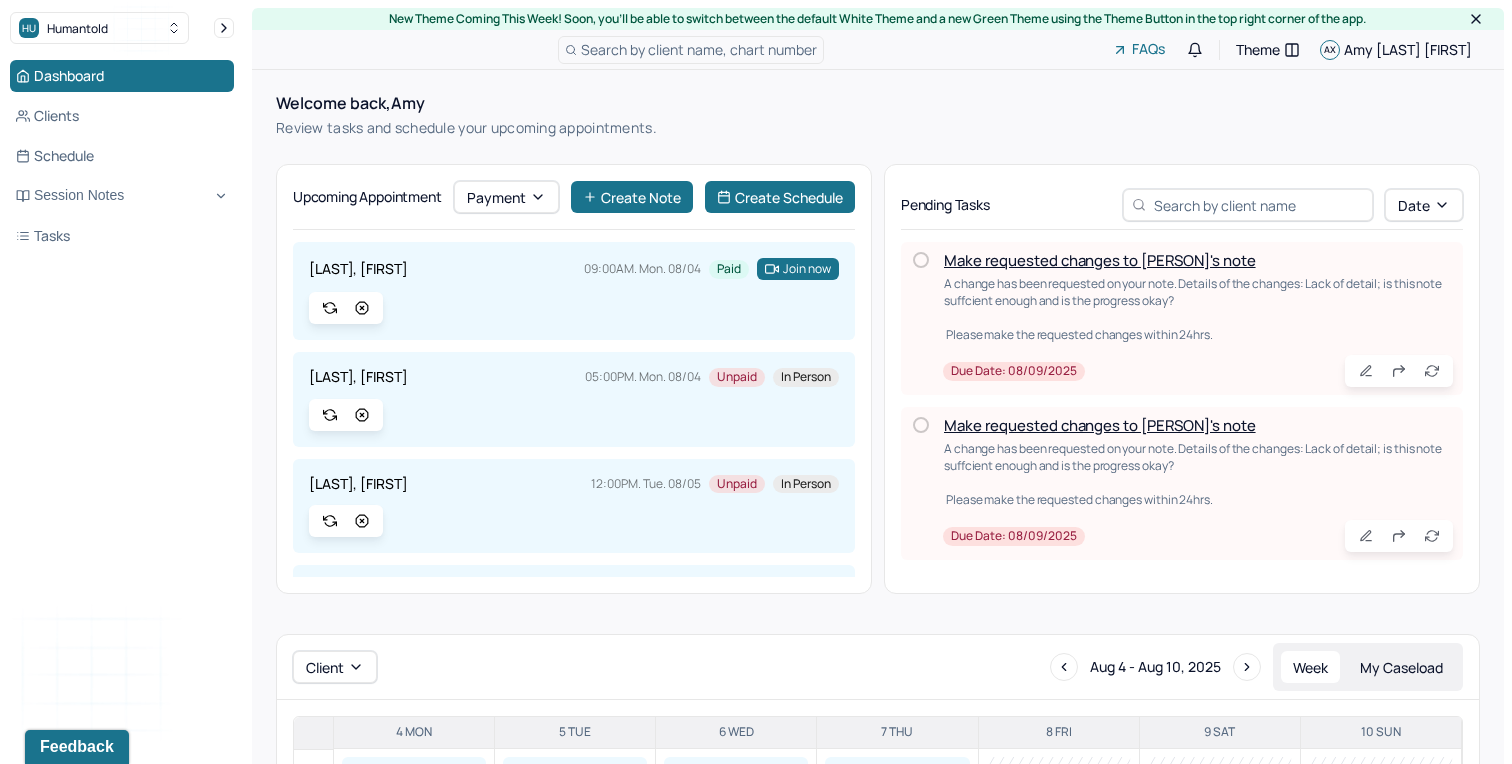 click on "Make requested changes to [PERSON]'s note" at bounding box center [1100, 260] 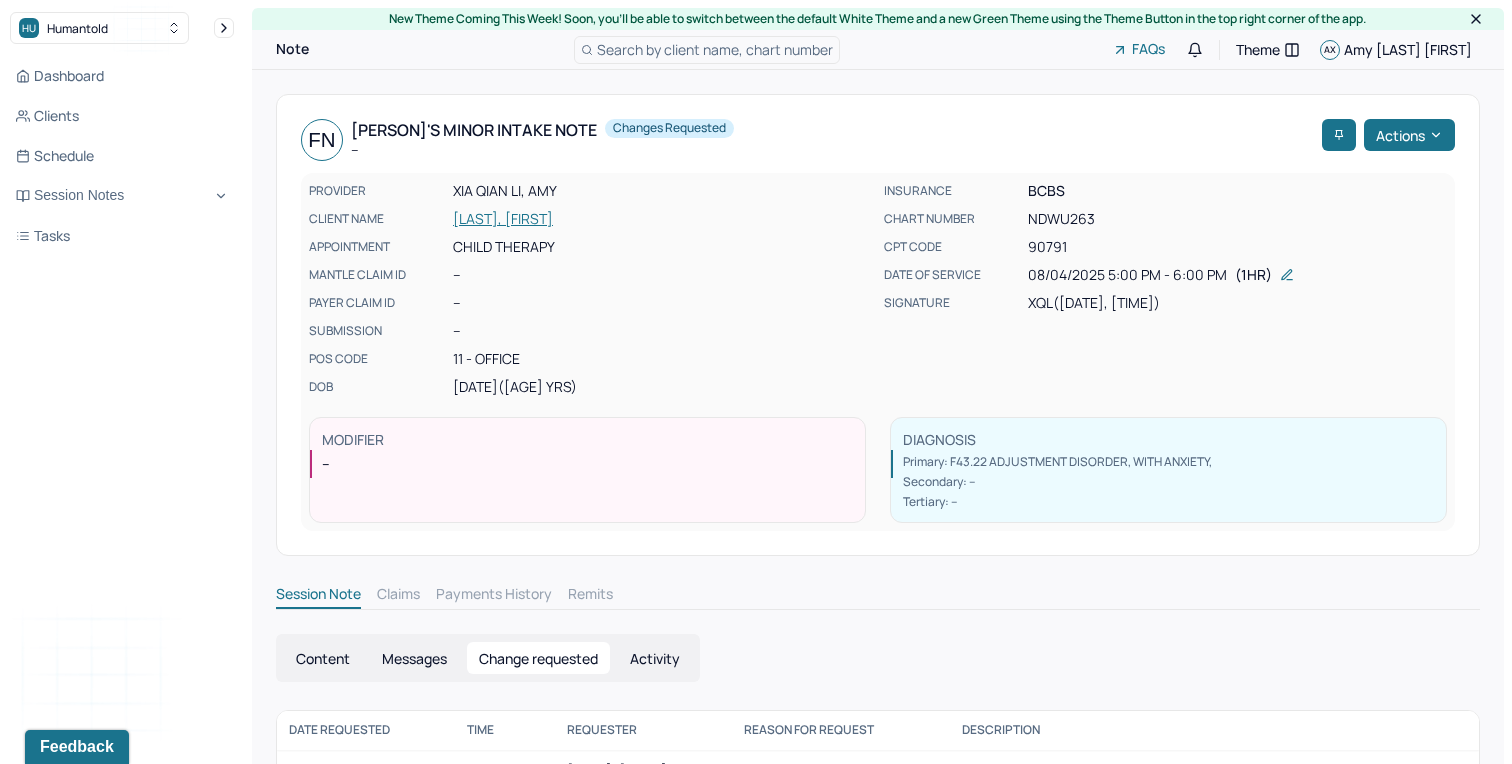 scroll, scrollTop: 104, scrollLeft: 0, axis: vertical 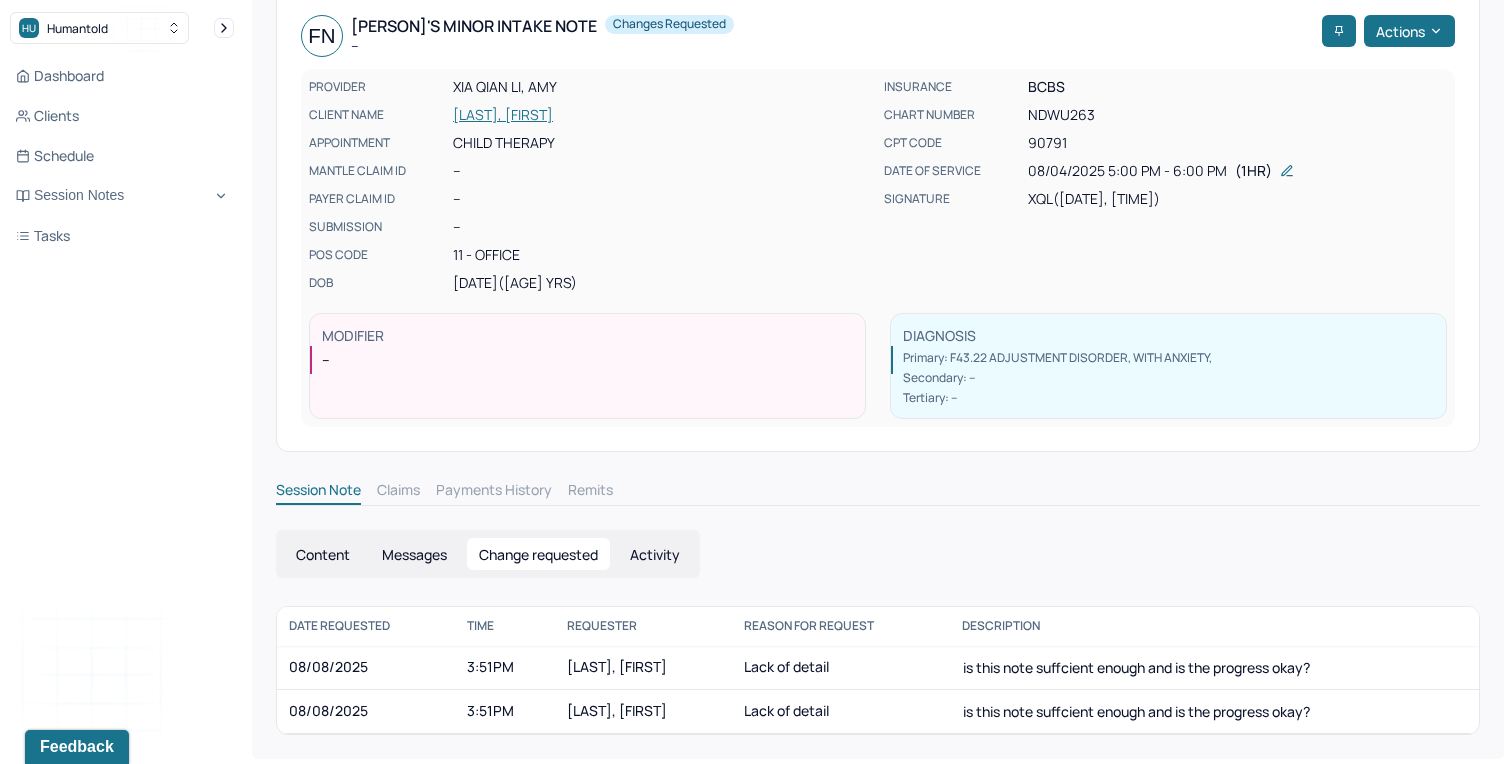 click on "Lack of detail" at bounding box center [841, 668] 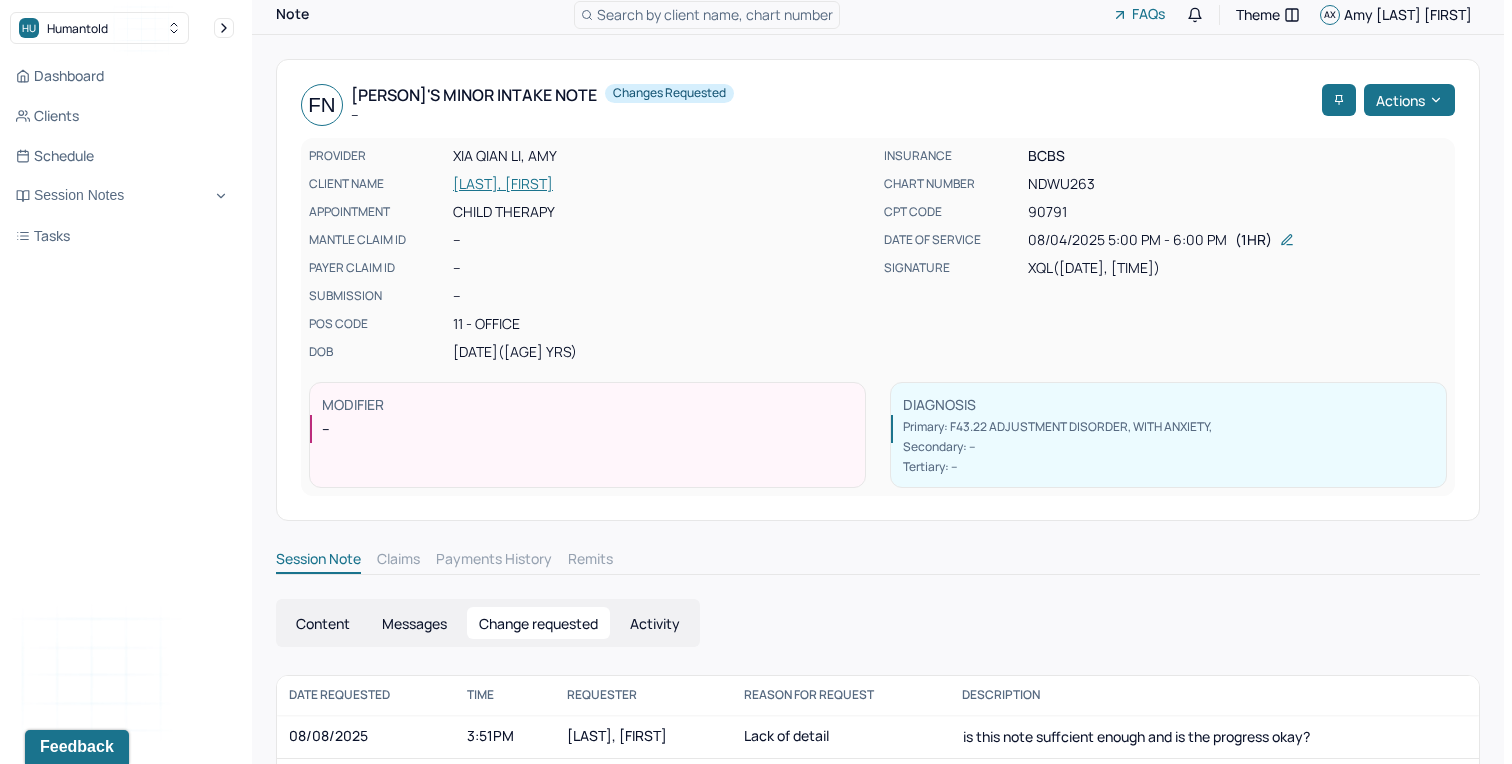 scroll, scrollTop: 104, scrollLeft: 0, axis: vertical 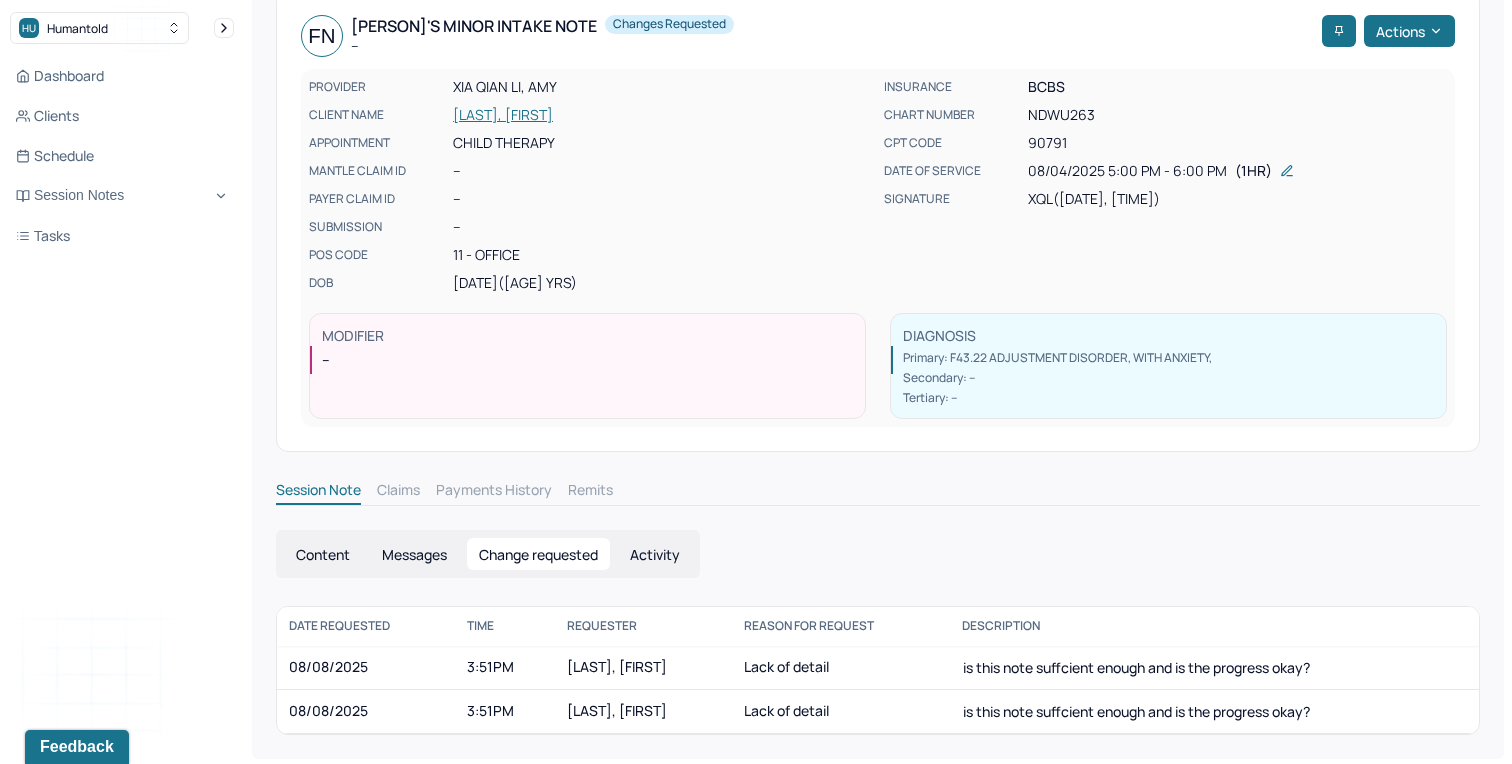 click on "[LAST], [FIRST]" at bounding box center [643, 668] 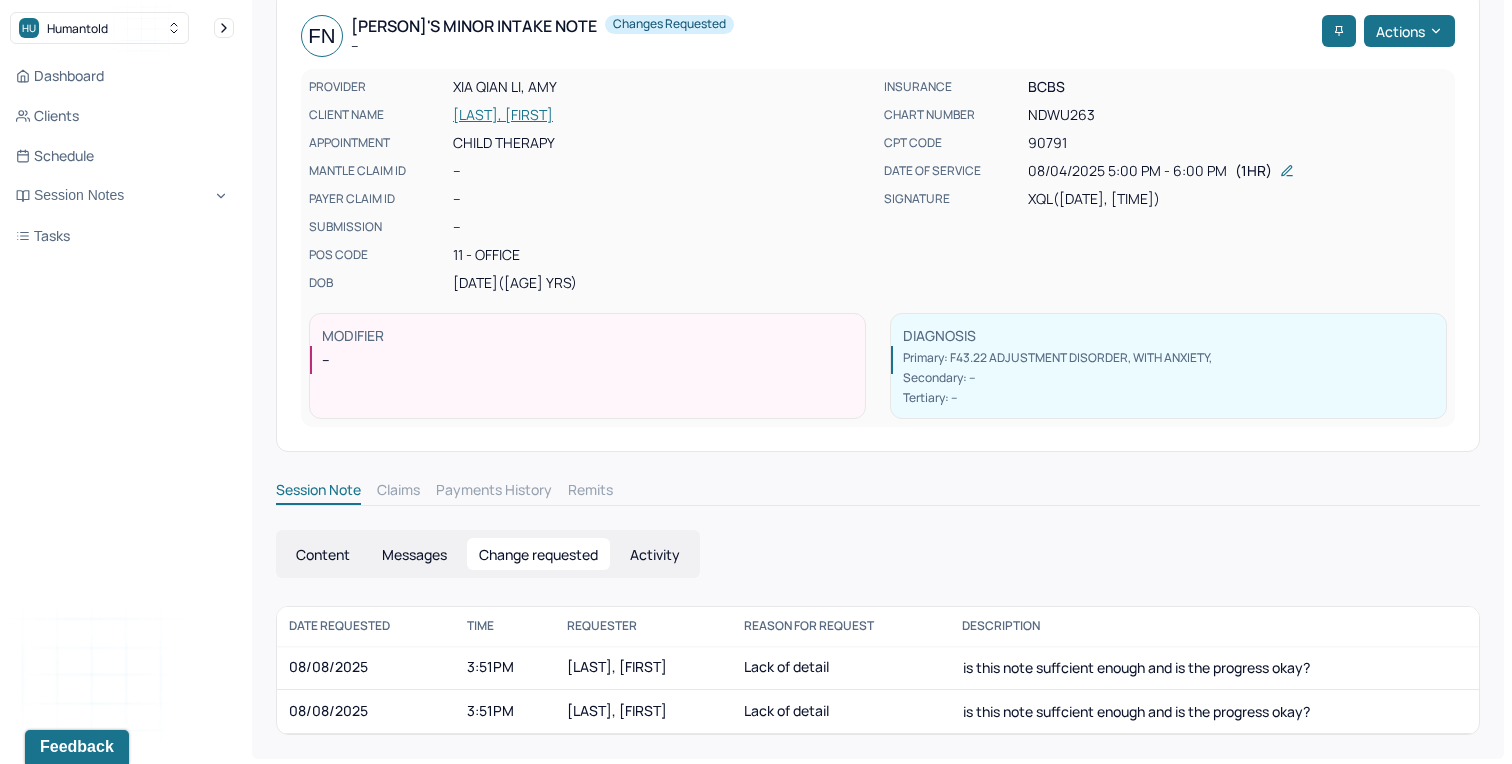 click on "Lack of detail" at bounding box center [841, 711] 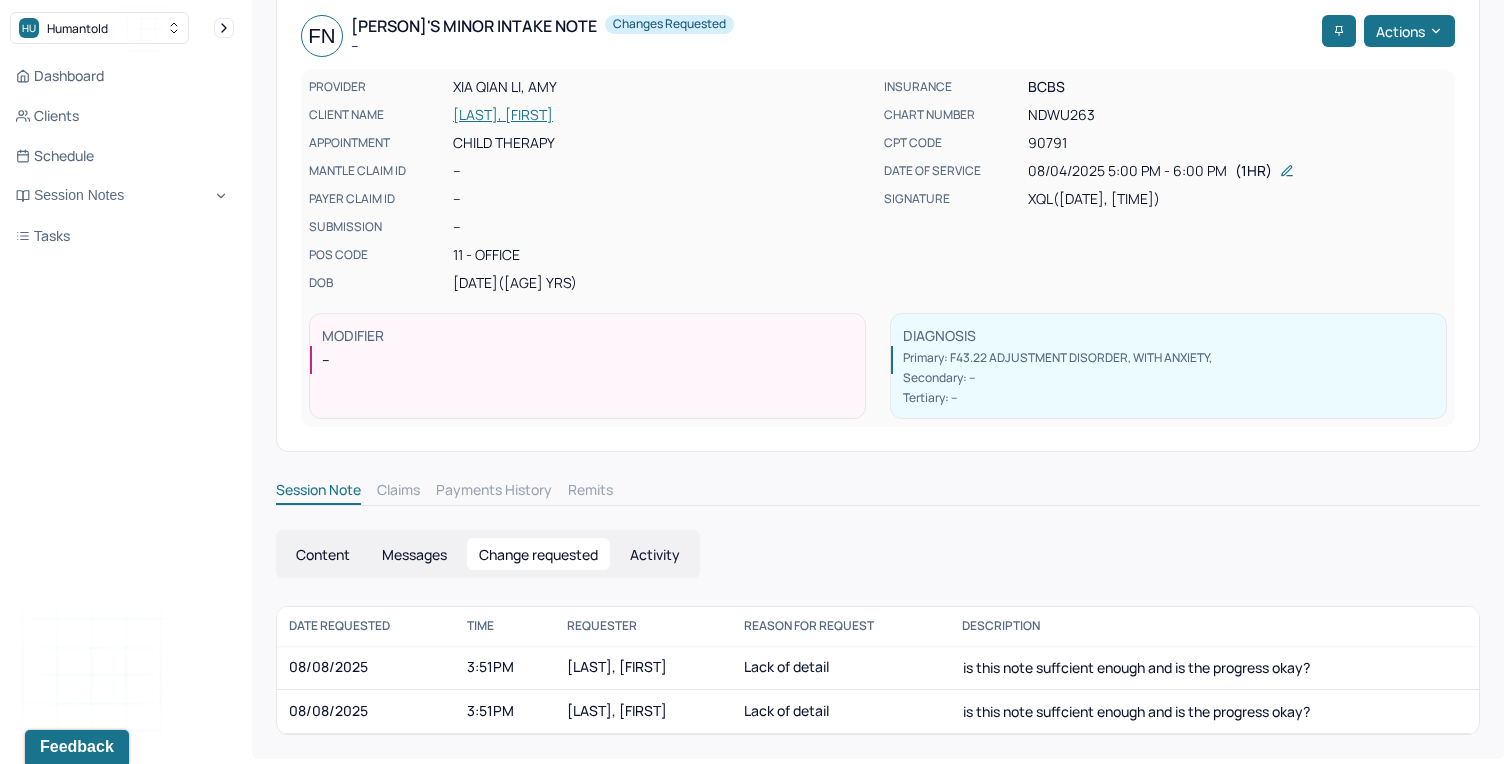 click on "Content" at bounding box center (323, 554) 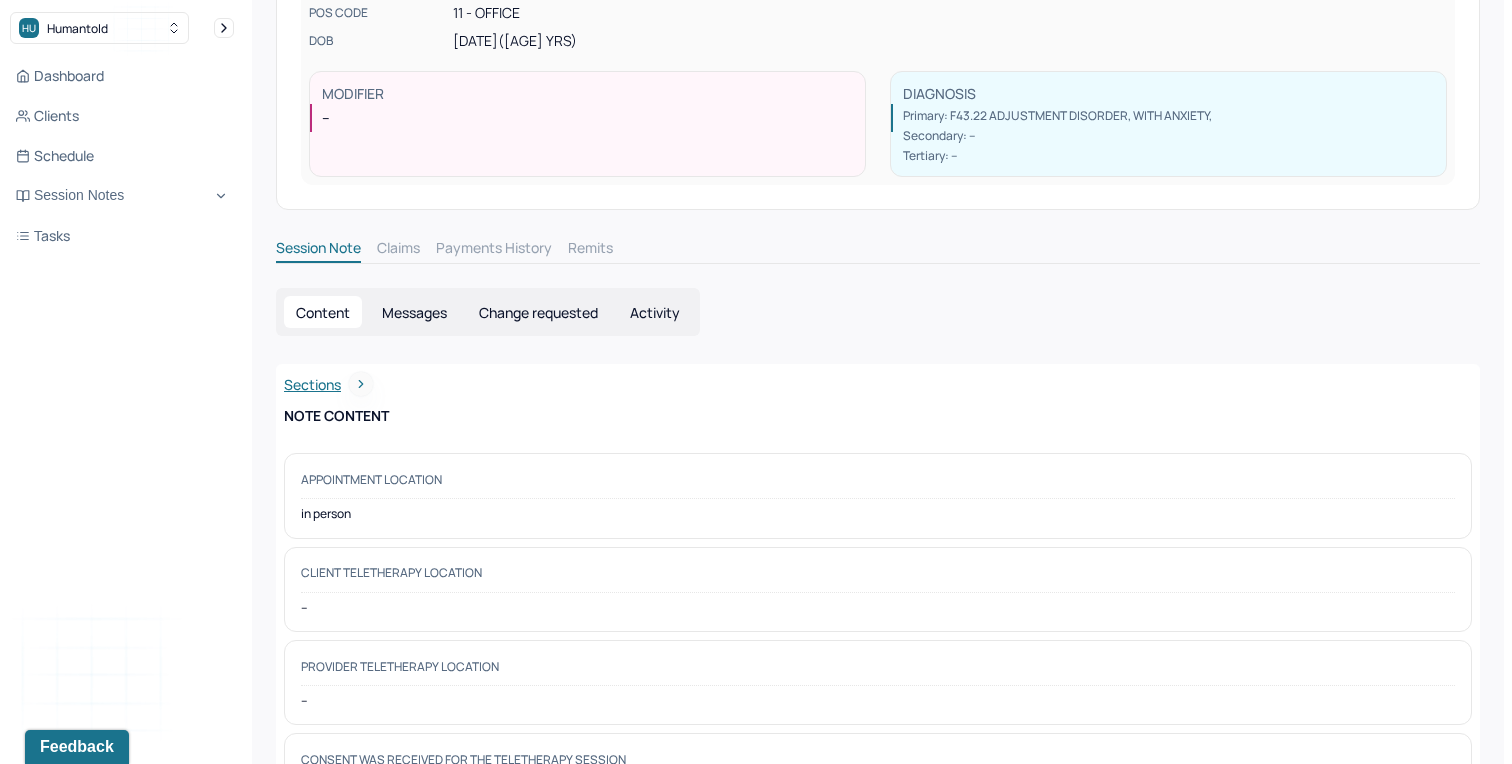 scroll, scrollTop: 384, scrollLeft: 0, axis: vertical 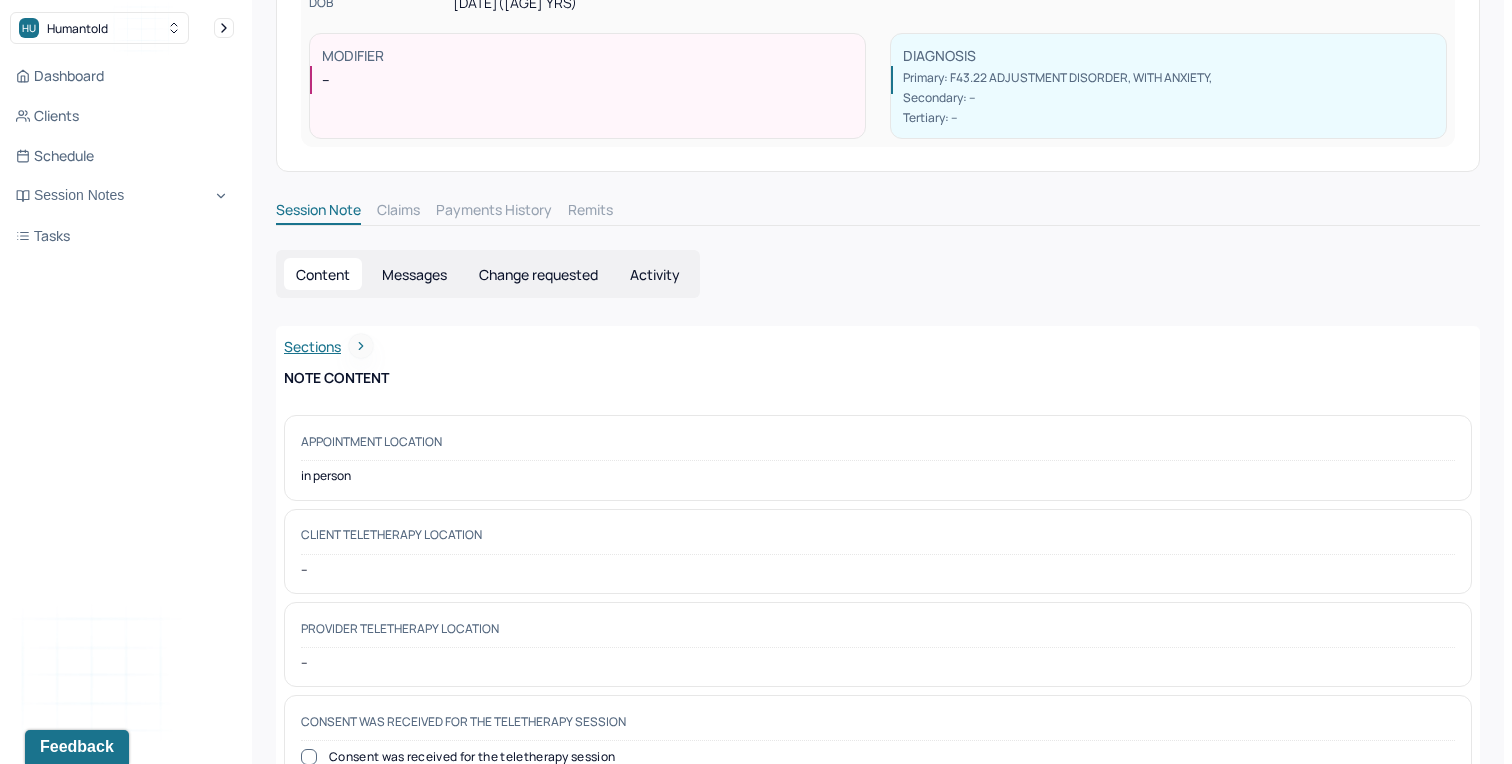 click on "Content Messages Change requested Activity" at bounding box center [488, 274] 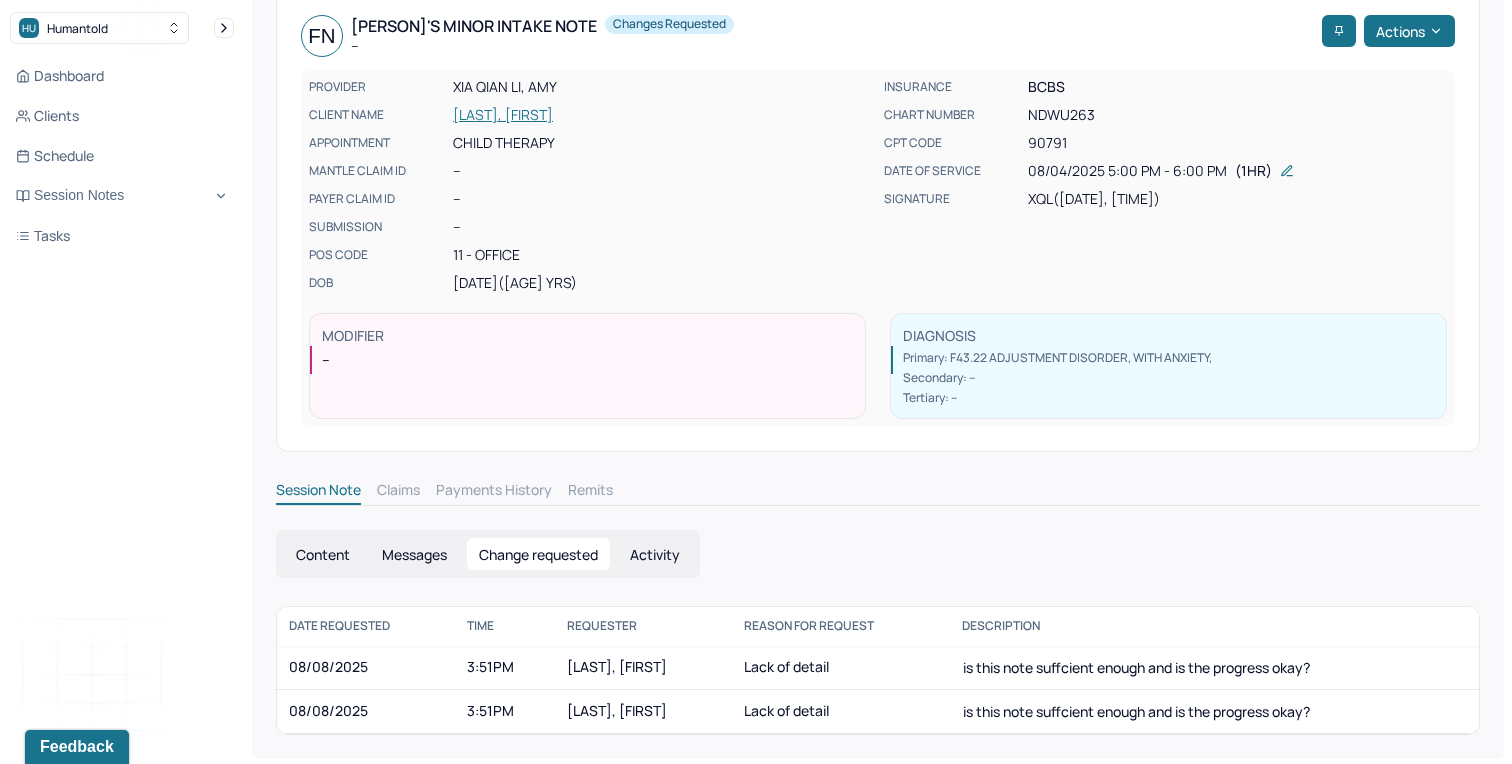 click on "Content" at bounding box center (323, 554) 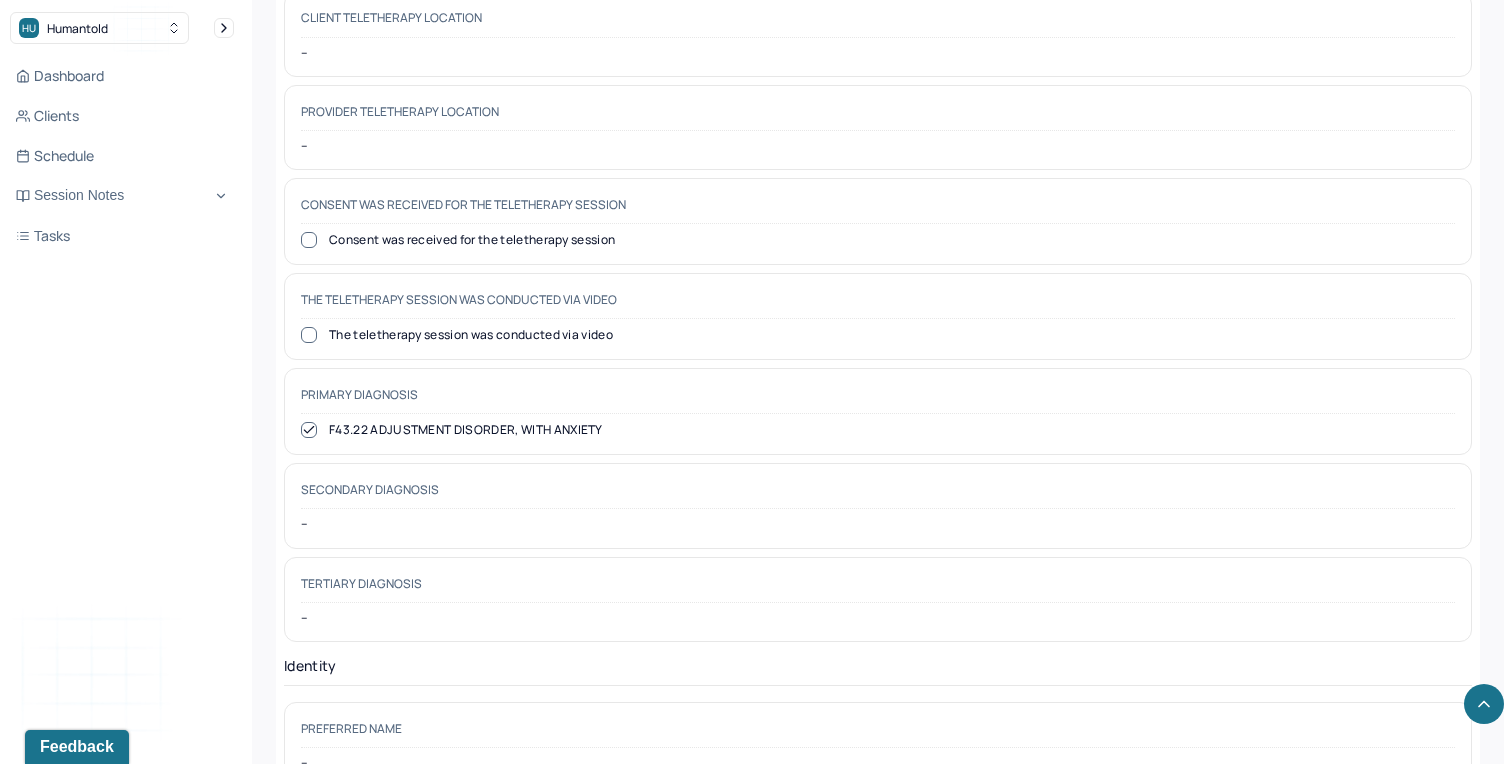 scroll, scrollTop: 0, scrollLeft: 0, axis: both 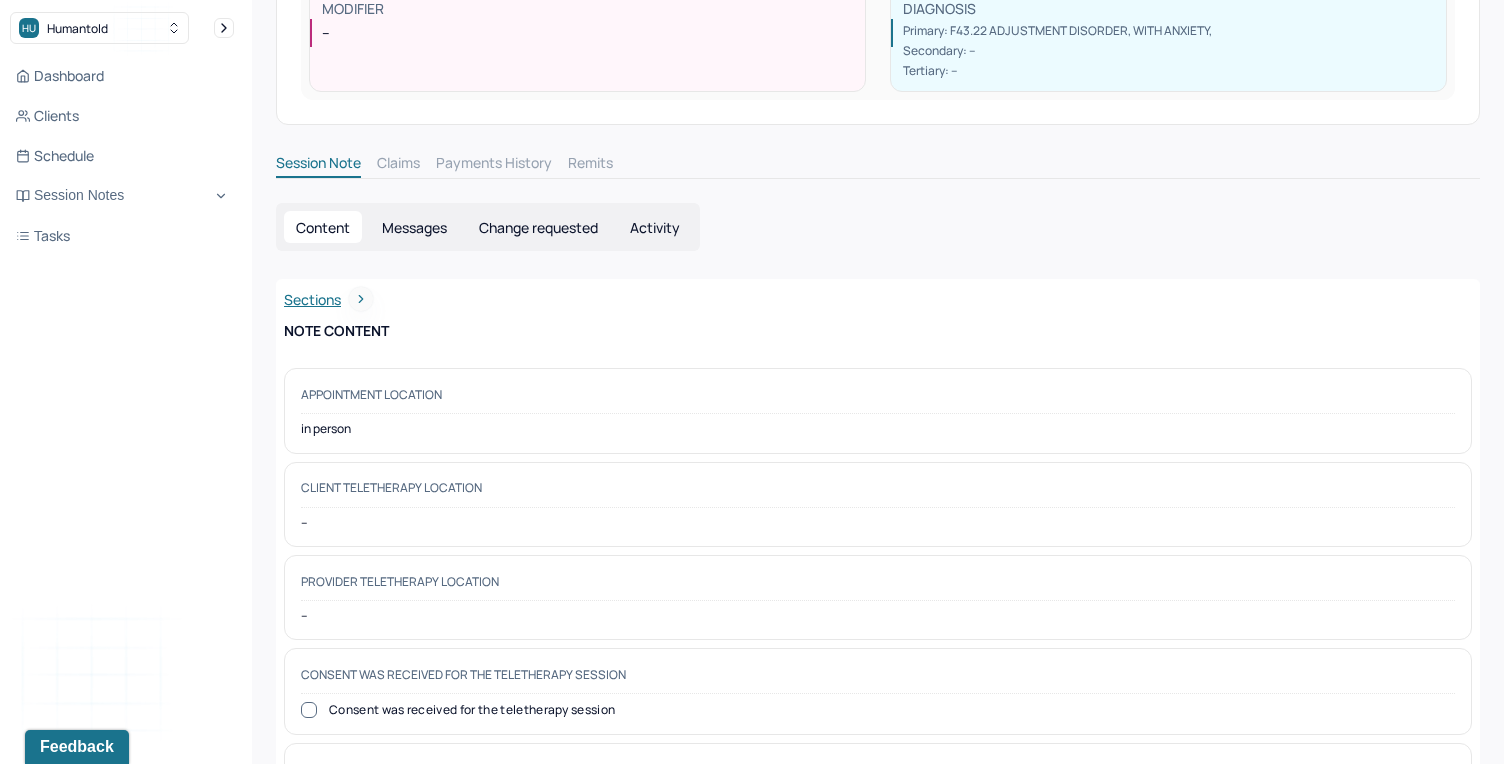 click on "Change requested" at bounding box center [538, 227] 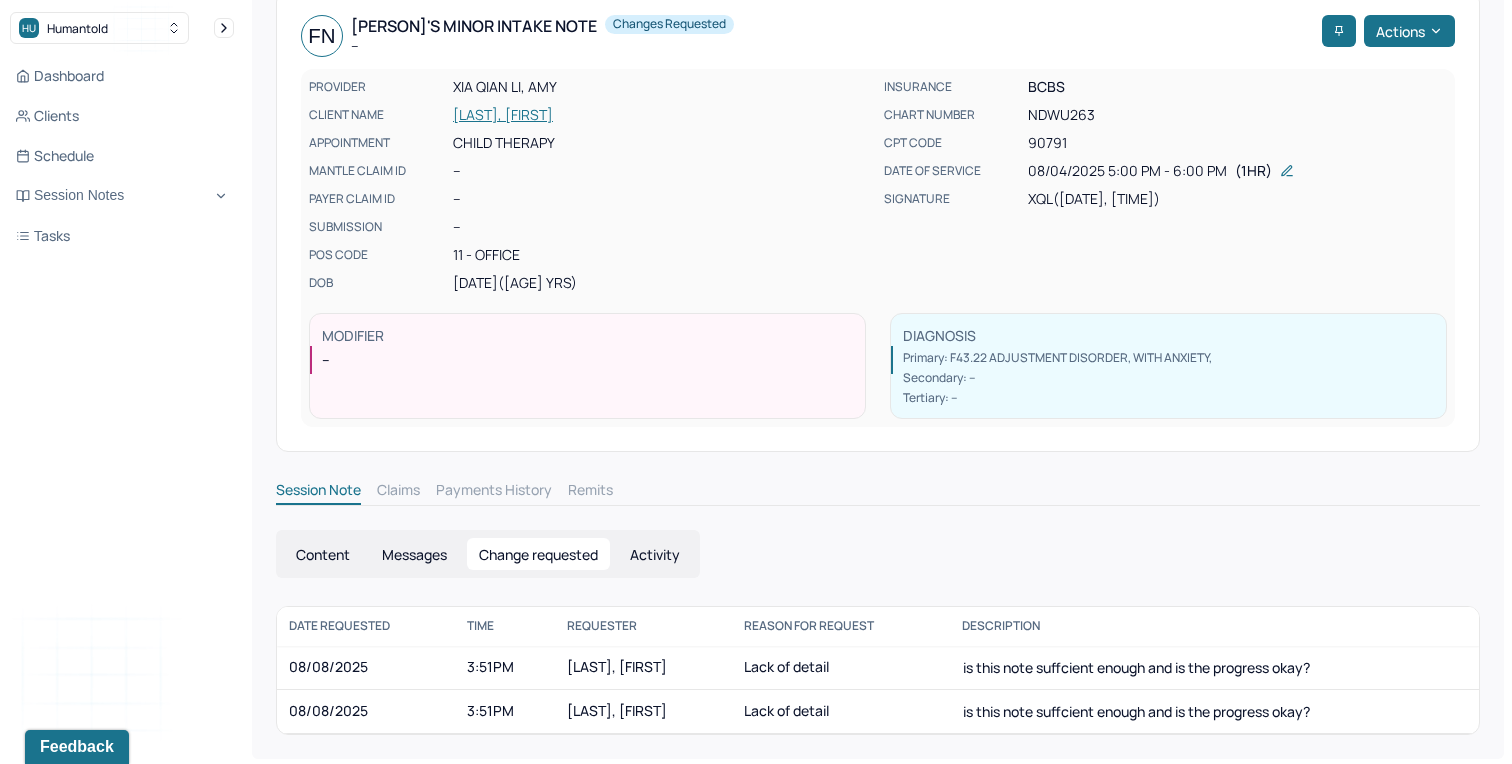 click on "Lack of detail" at bounding box center (841, 668) 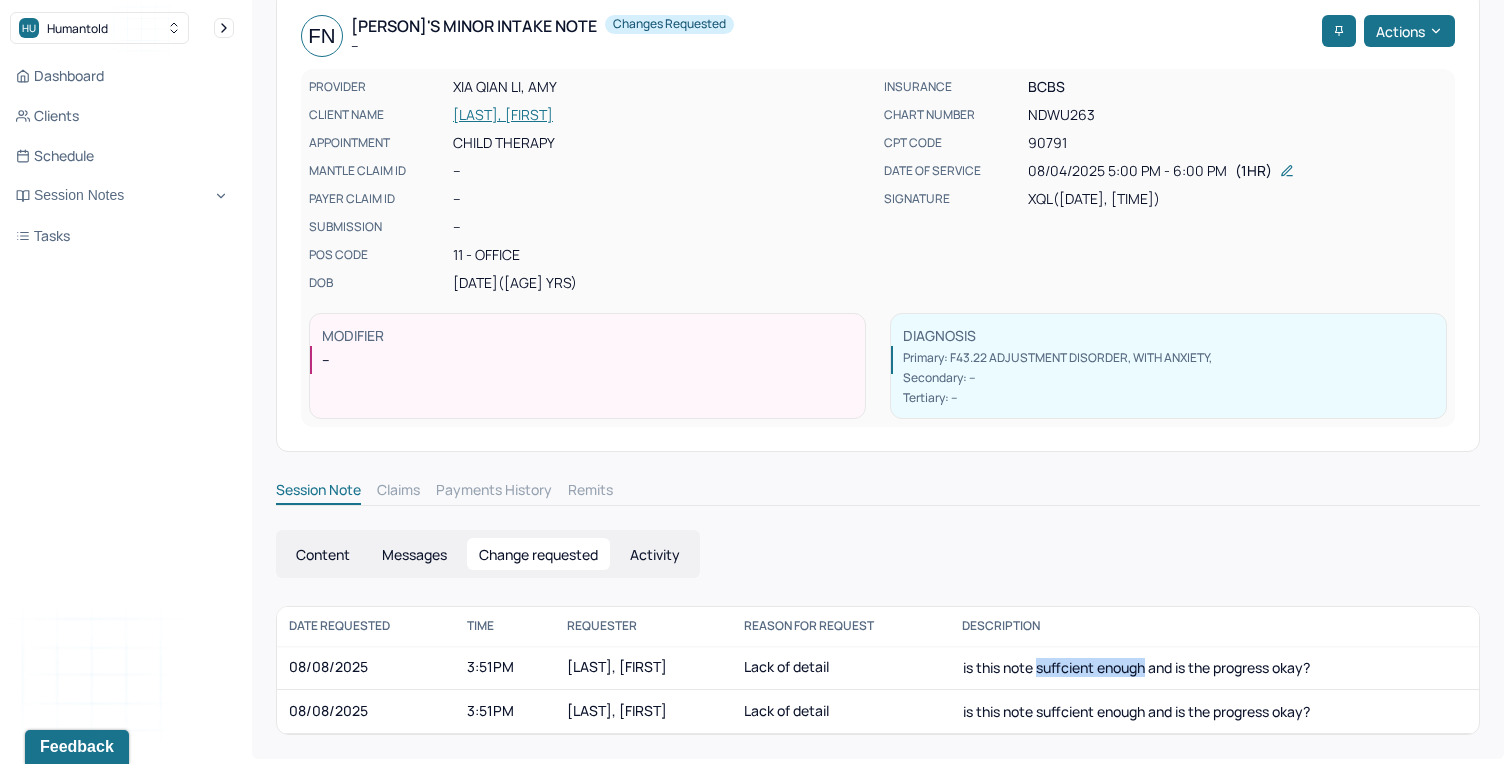 drag, startPoint x: 1147, startPoint y: 668, endPoint x: 1040, endPoint y: 661, distance: 107.22873 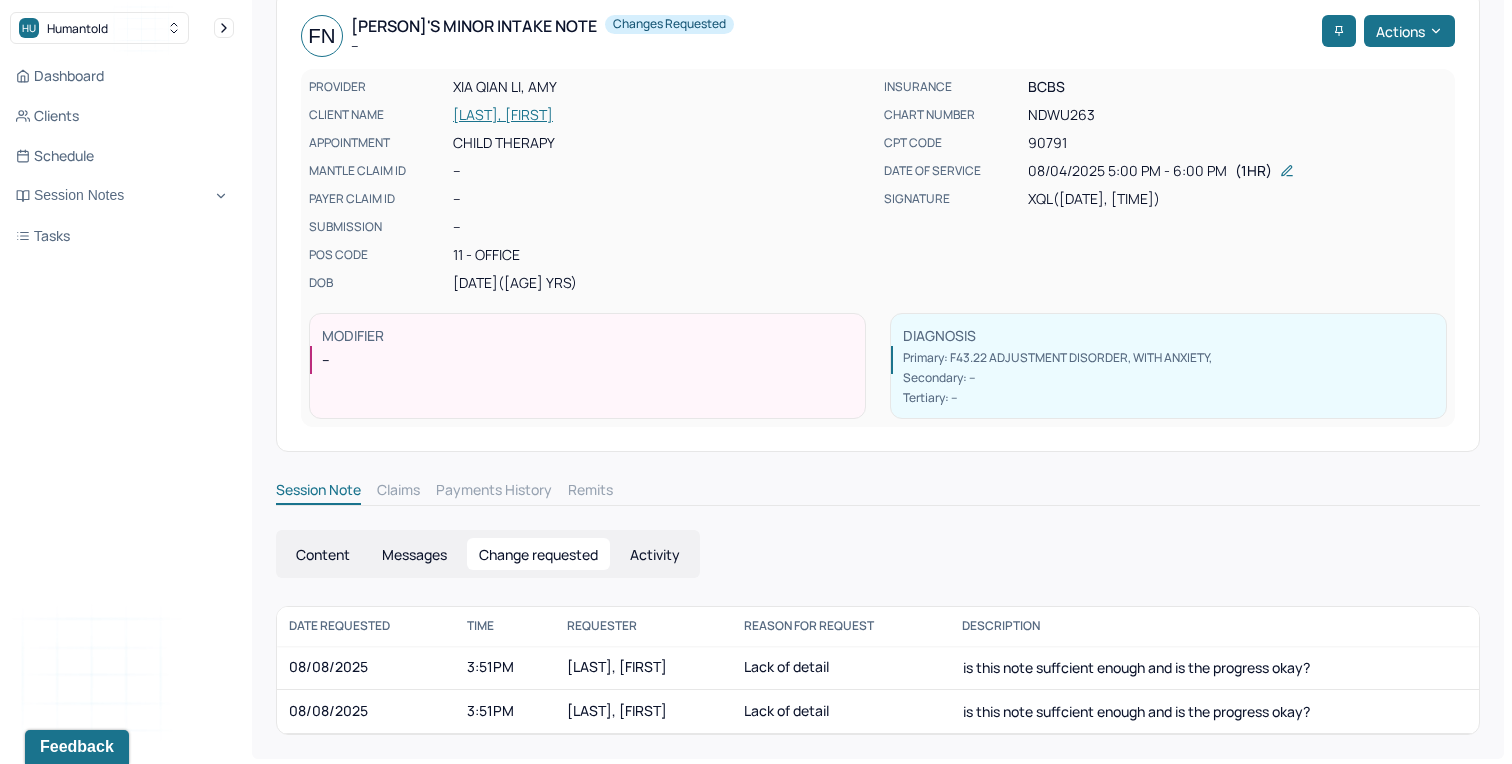 click on "Content Messages Change requested Activity" at bounding box center [878, 554] 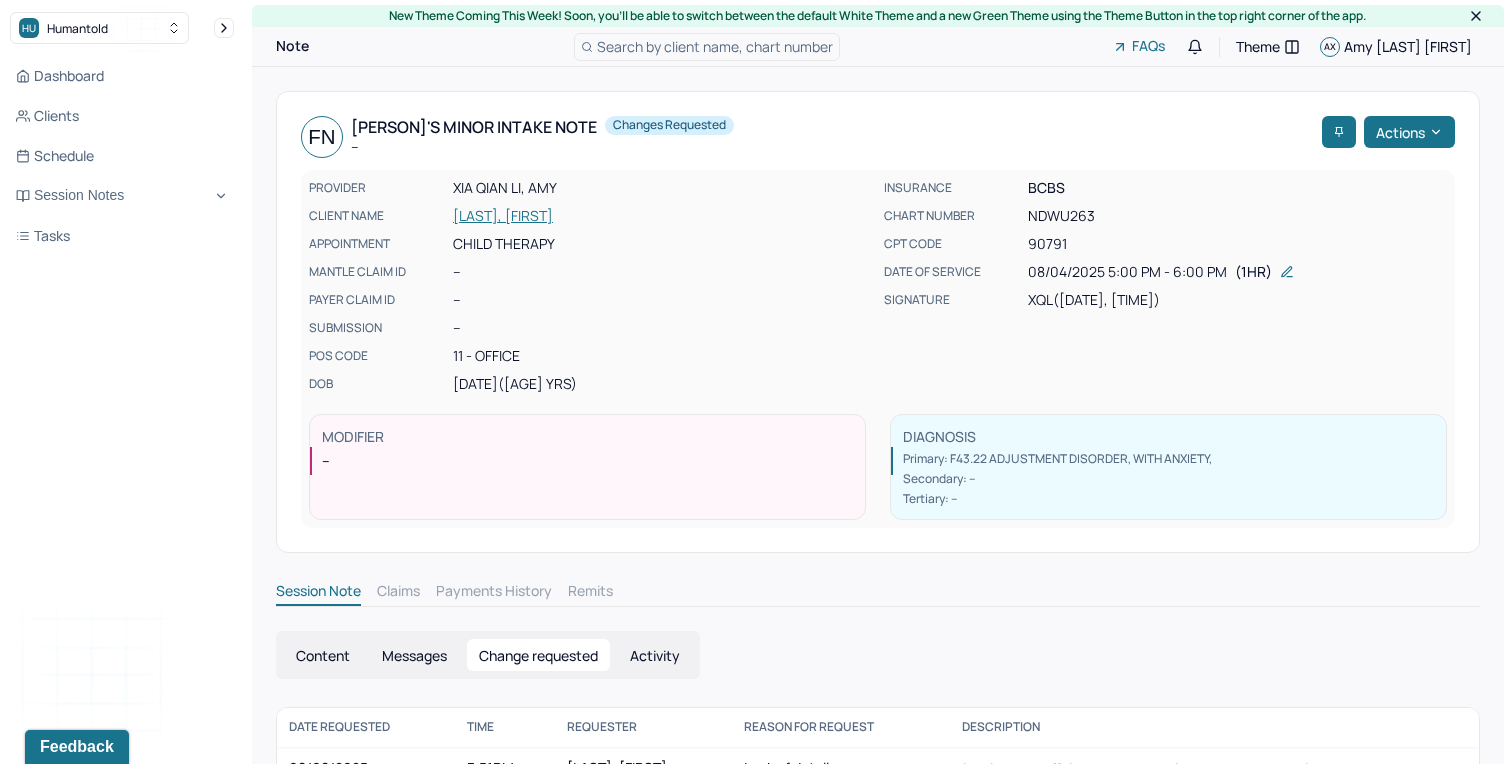 scroll, scrollTop: 0, scrollLeft: 0, axis: both 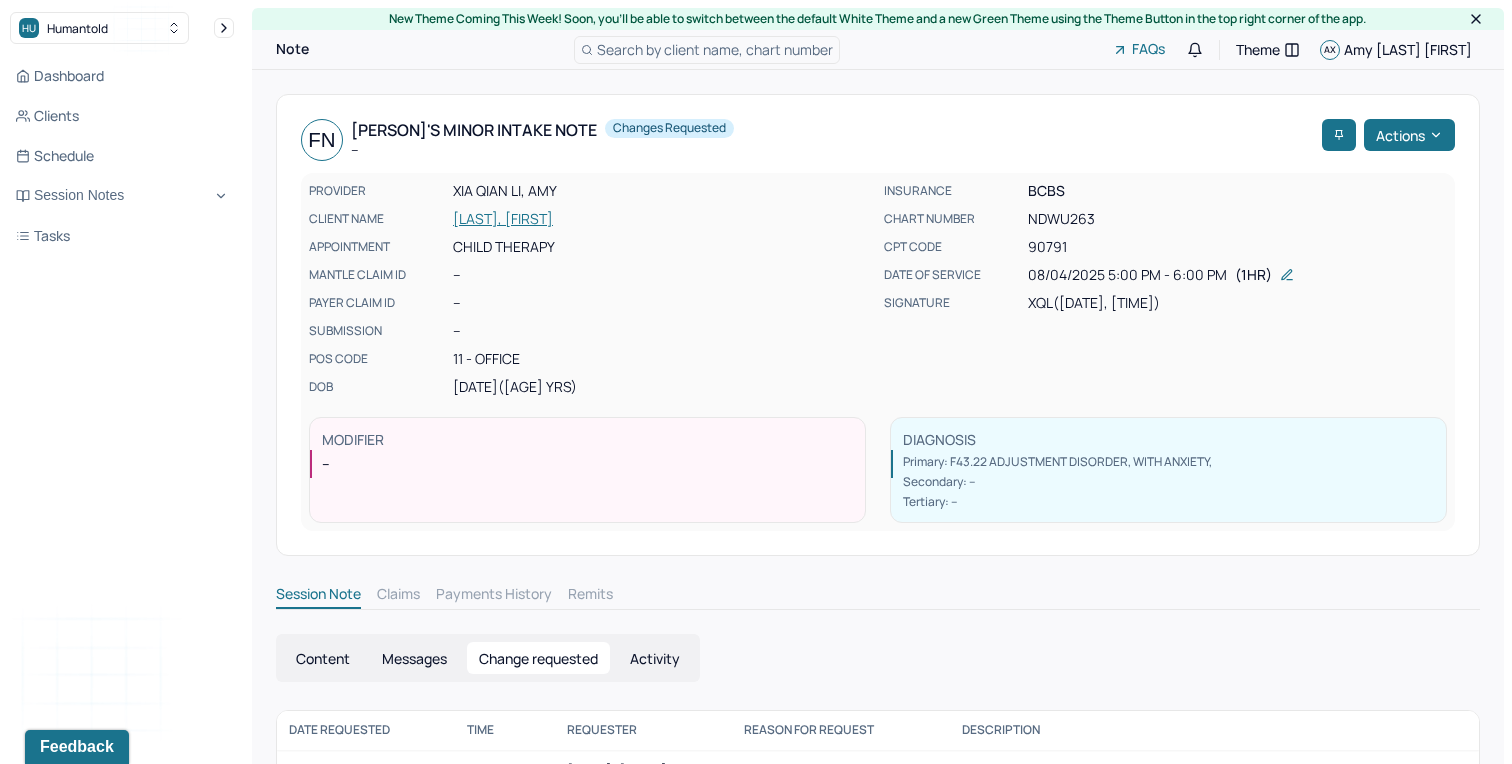 click on "[LAST], [FIRST]" at bounding box center [662, 219] 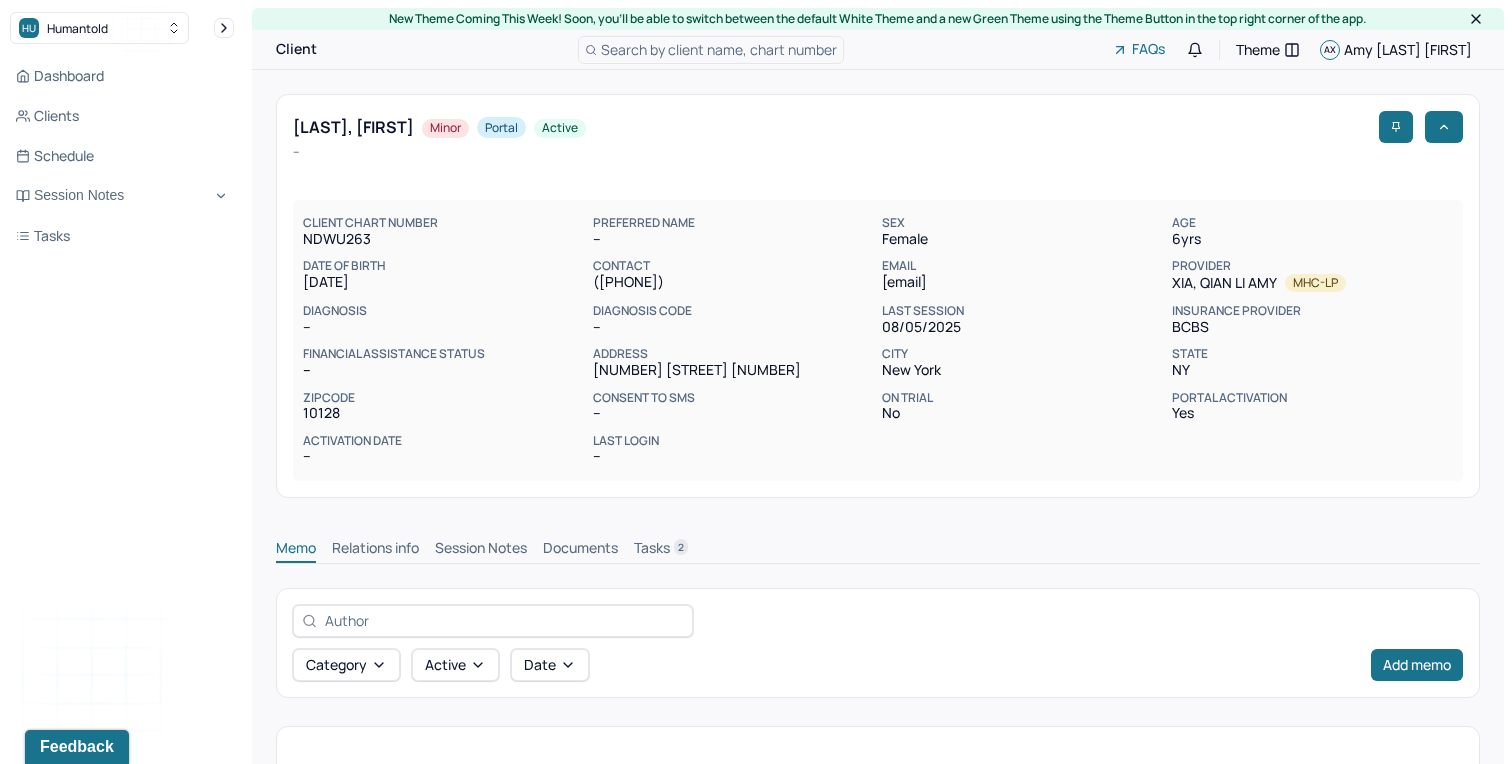 scroll, scrollTop: 0, scrollLeft: 0, axis: both 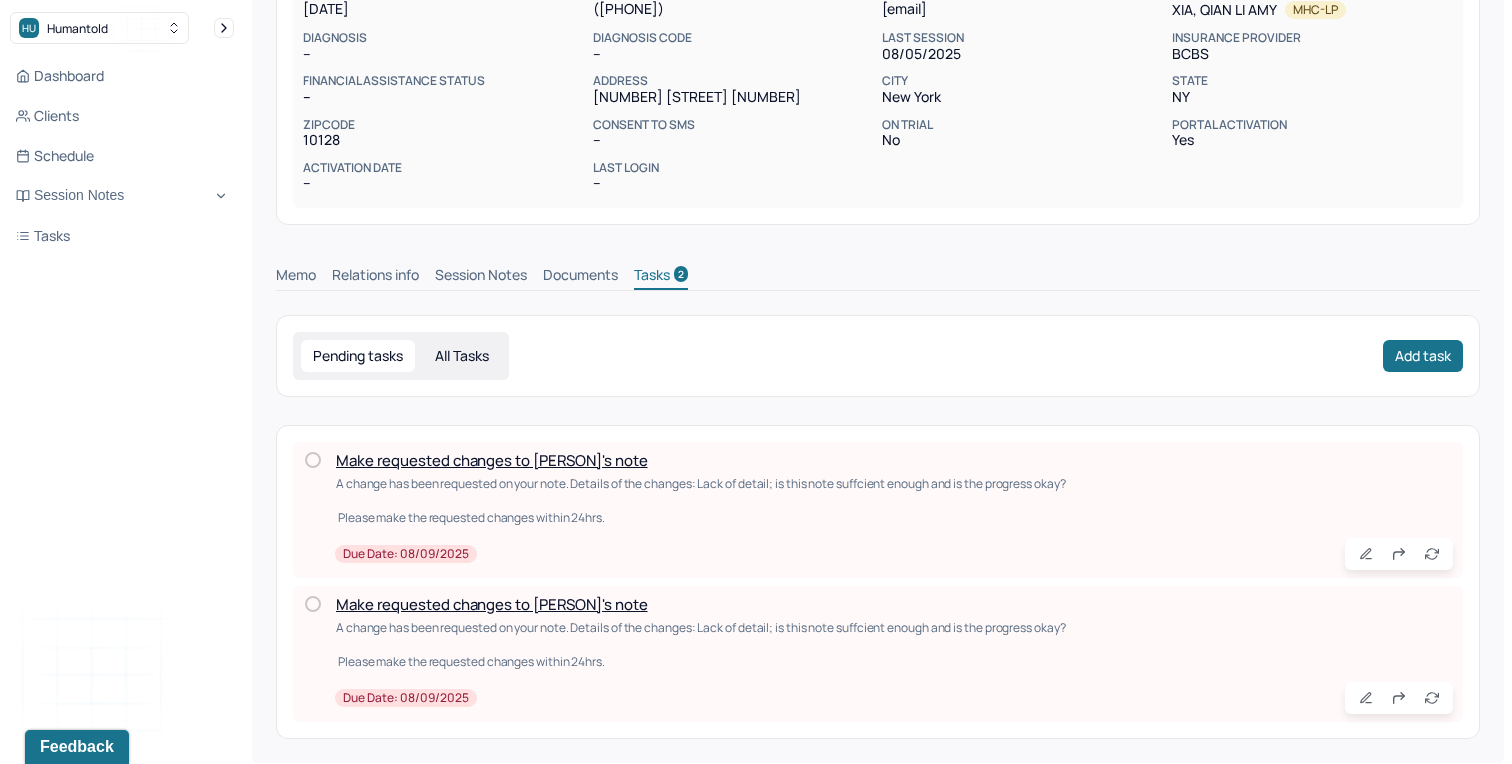 click on "All Tasks" at bounding box center [462, 356] 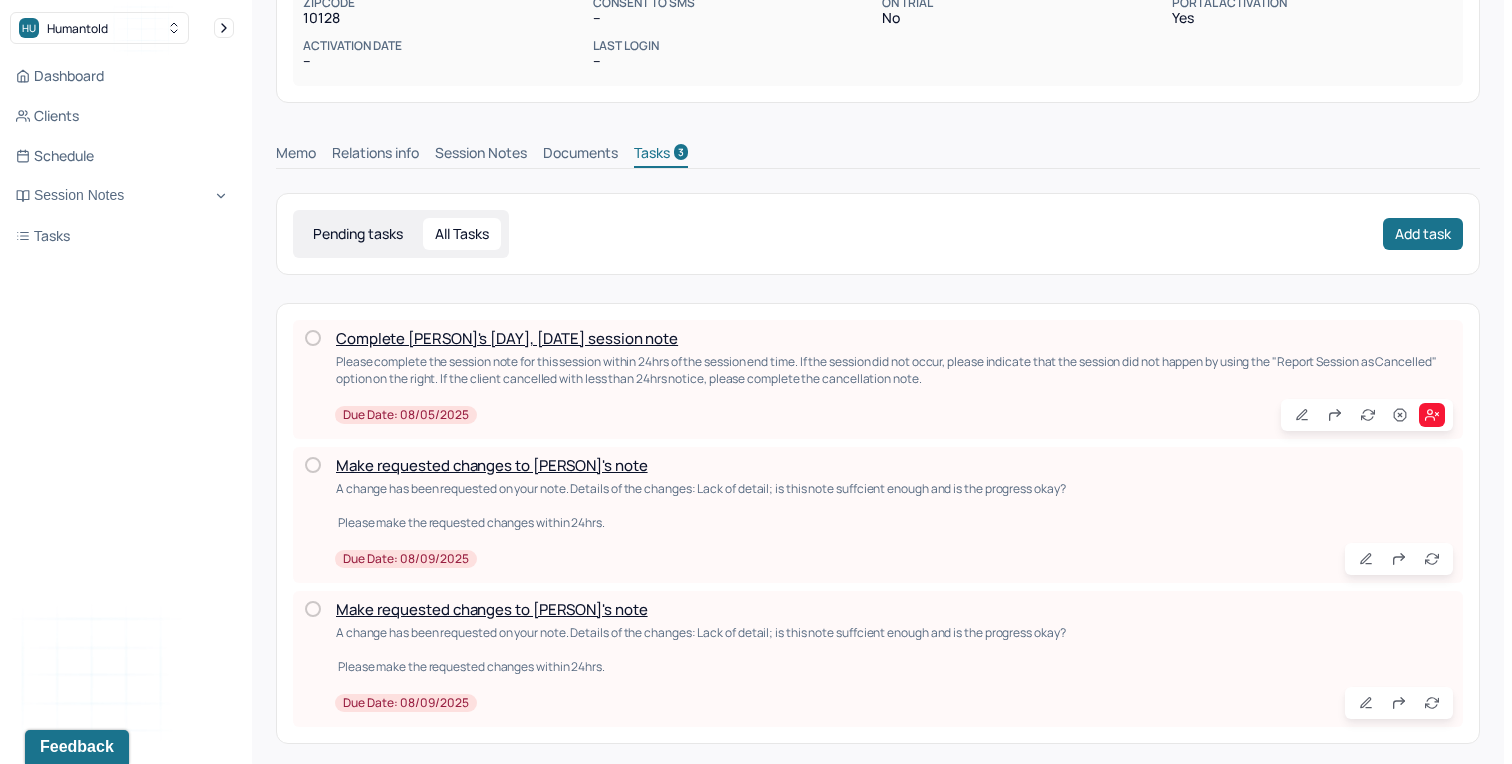 scroll, scrollTop: 398, scrollLeft: 0, axis: vertical 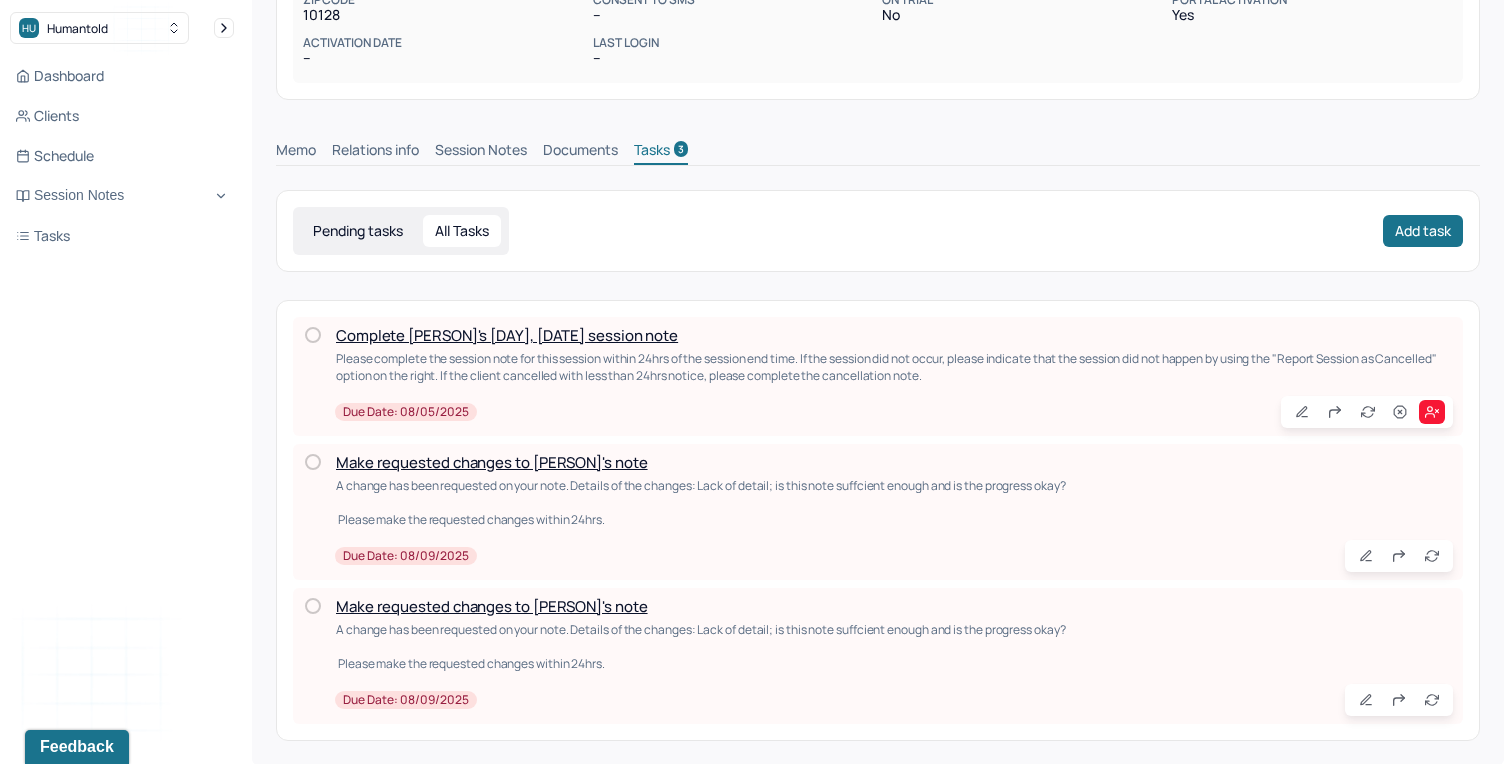 click on "Complete [PERSON]'s [DAY], [DATE] session note" at bounding box center (507, 335) 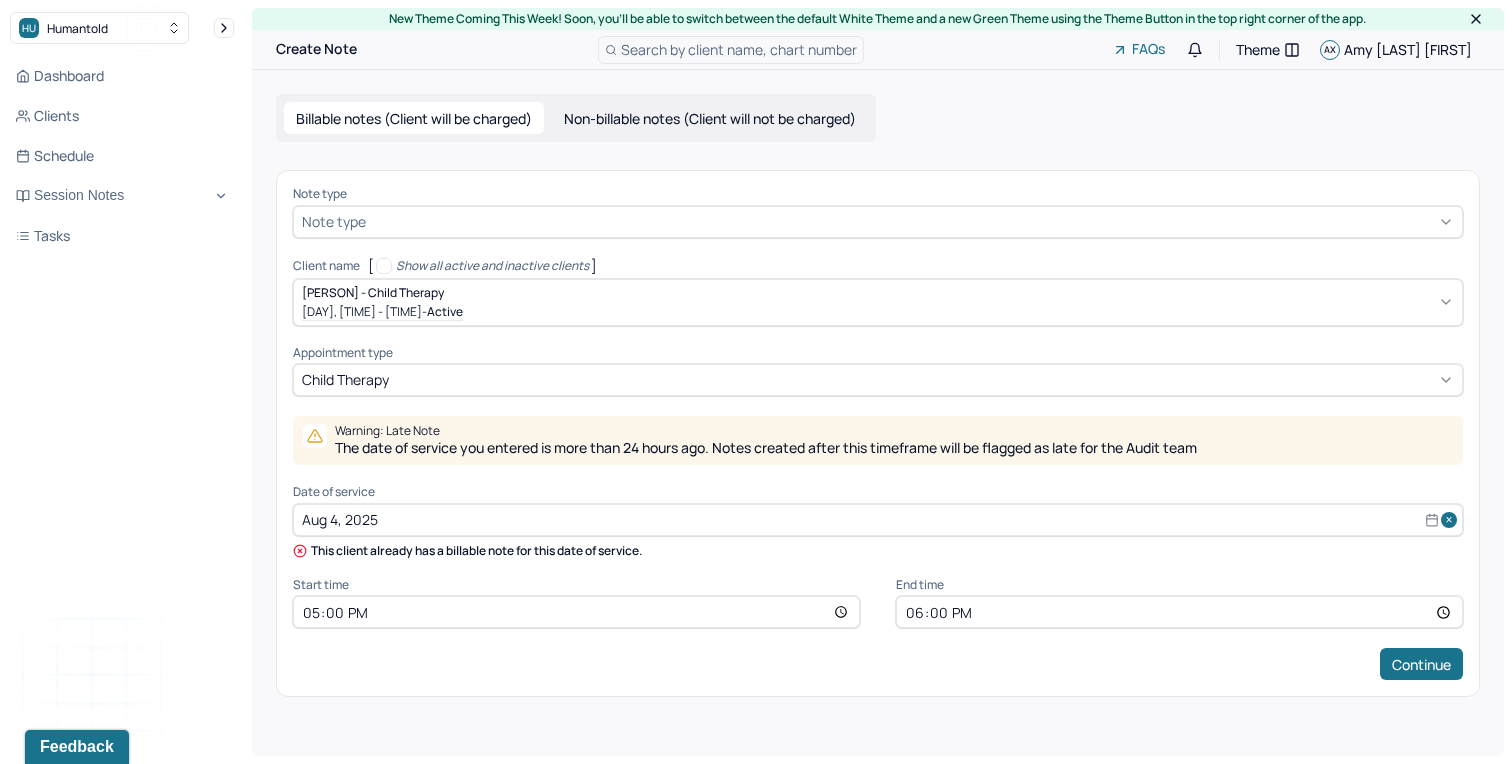 scroll, scrollTop: 398, scrollLeft: 0, axis: vertical 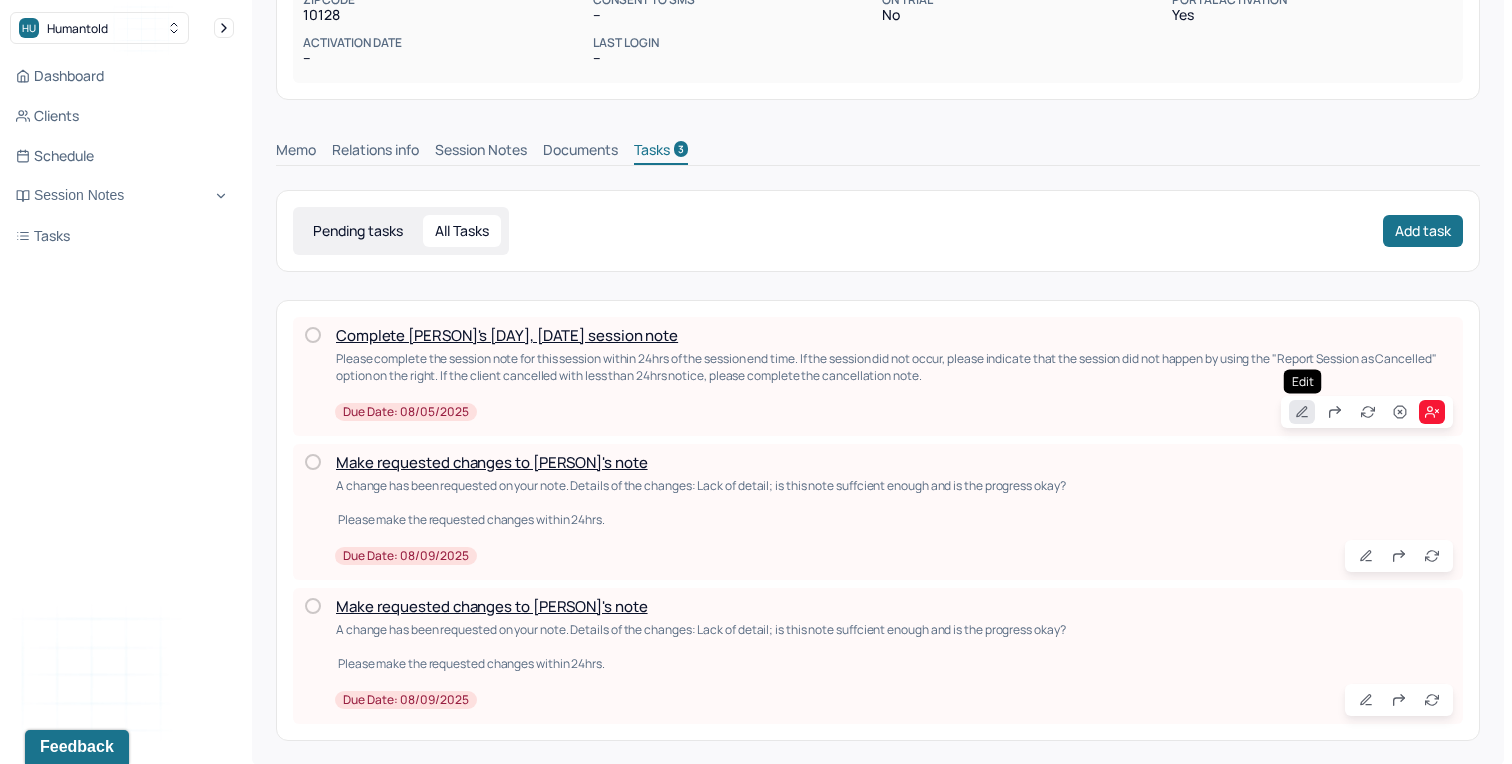 click 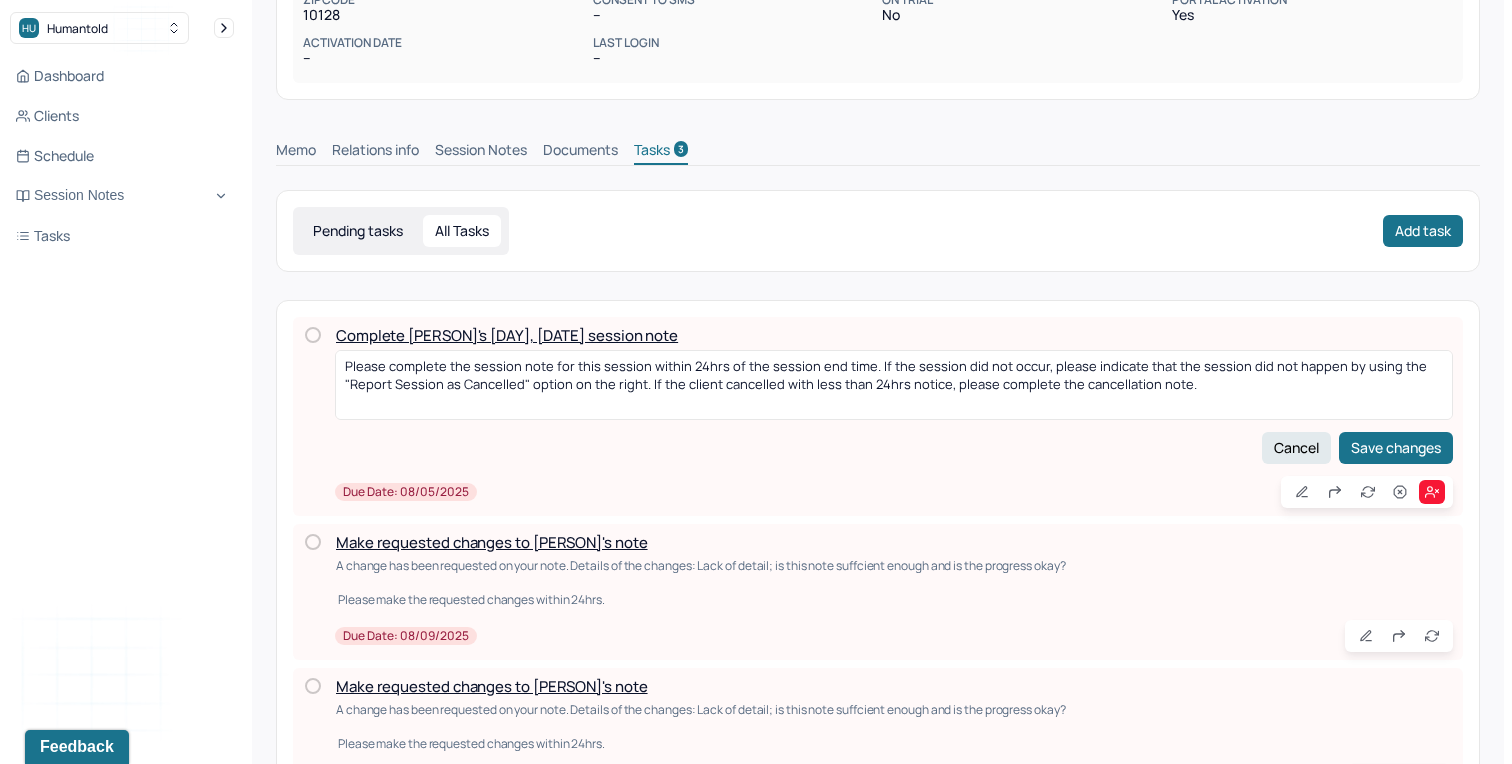 click on "Due date: 08/05/2025" at bounding box center (894, 492) 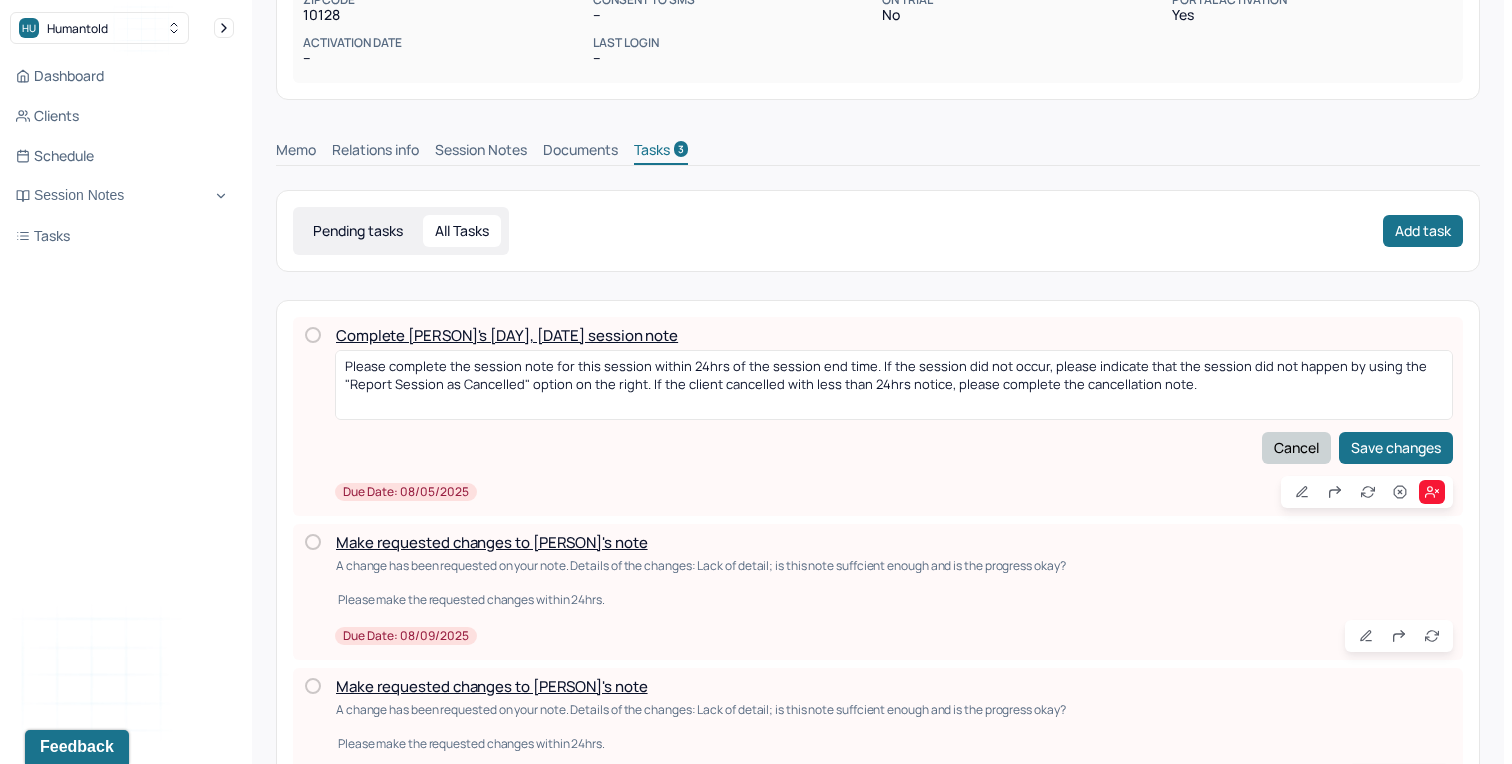 click on "Cancel" at bounding box center (1296, 448) 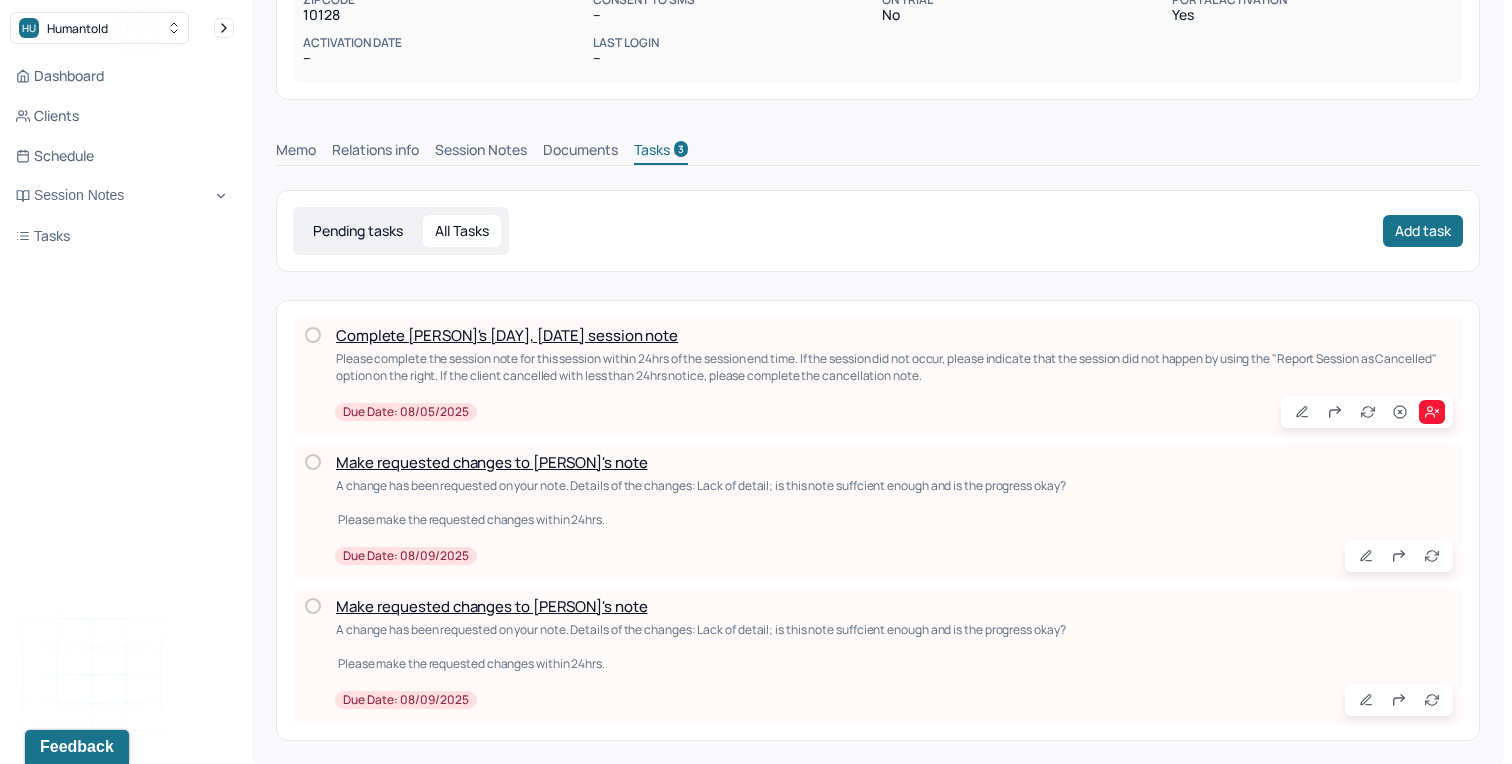click on "Complete [PERSON]'s [DAY], [DATE] session note" at bounding box center (507, 335) 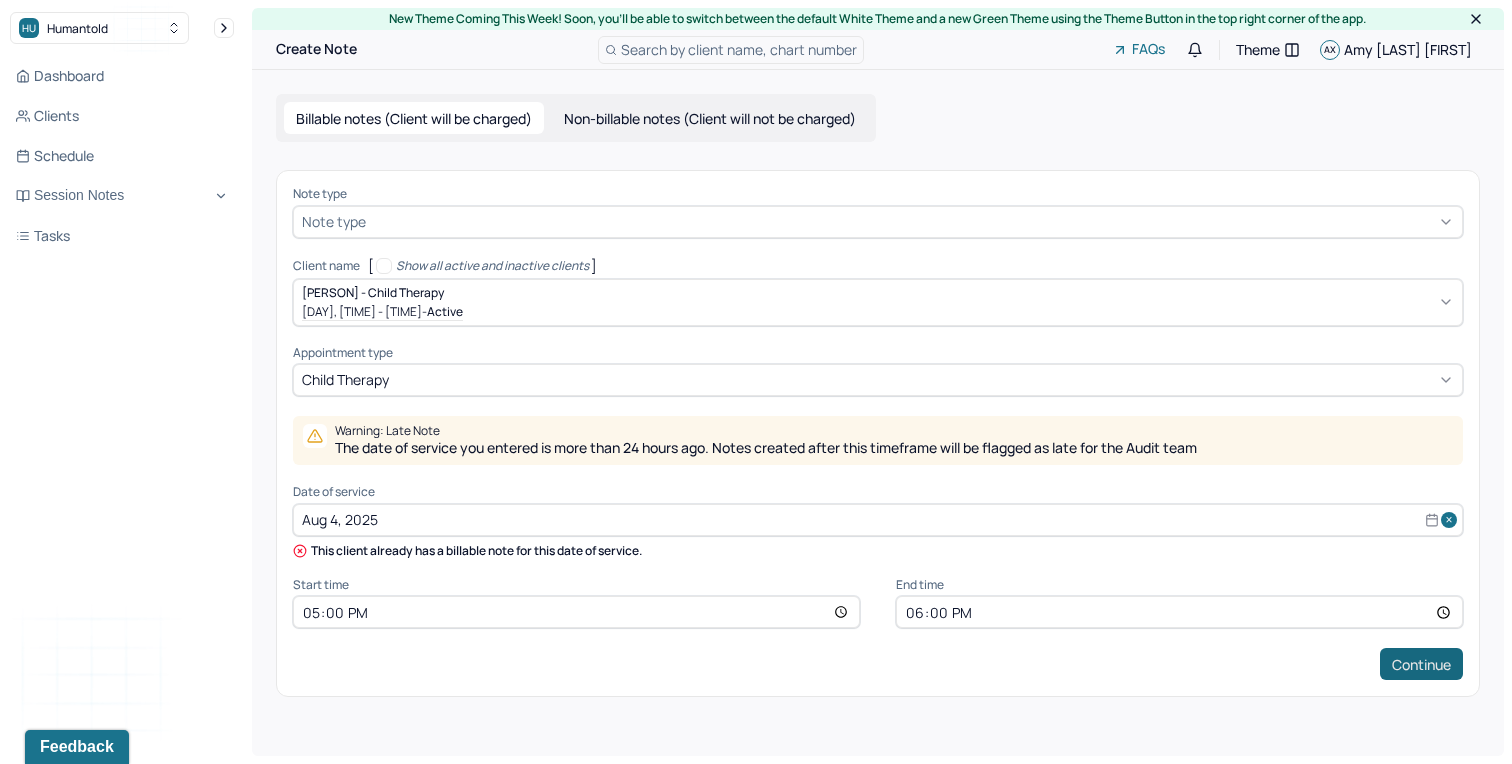 click on "Continue" at bounding box center (1421, 664) 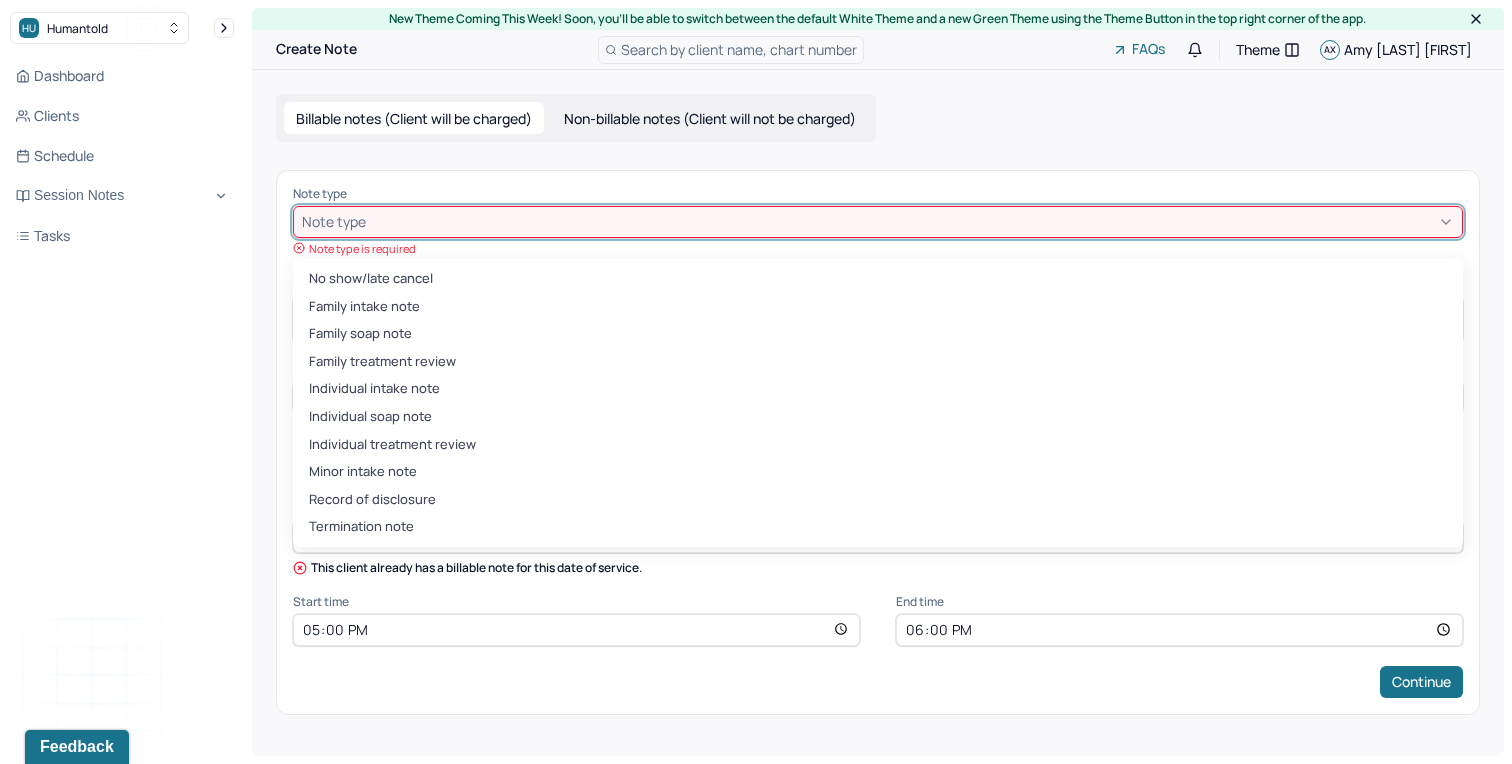 click at bounding box center [912, 221] 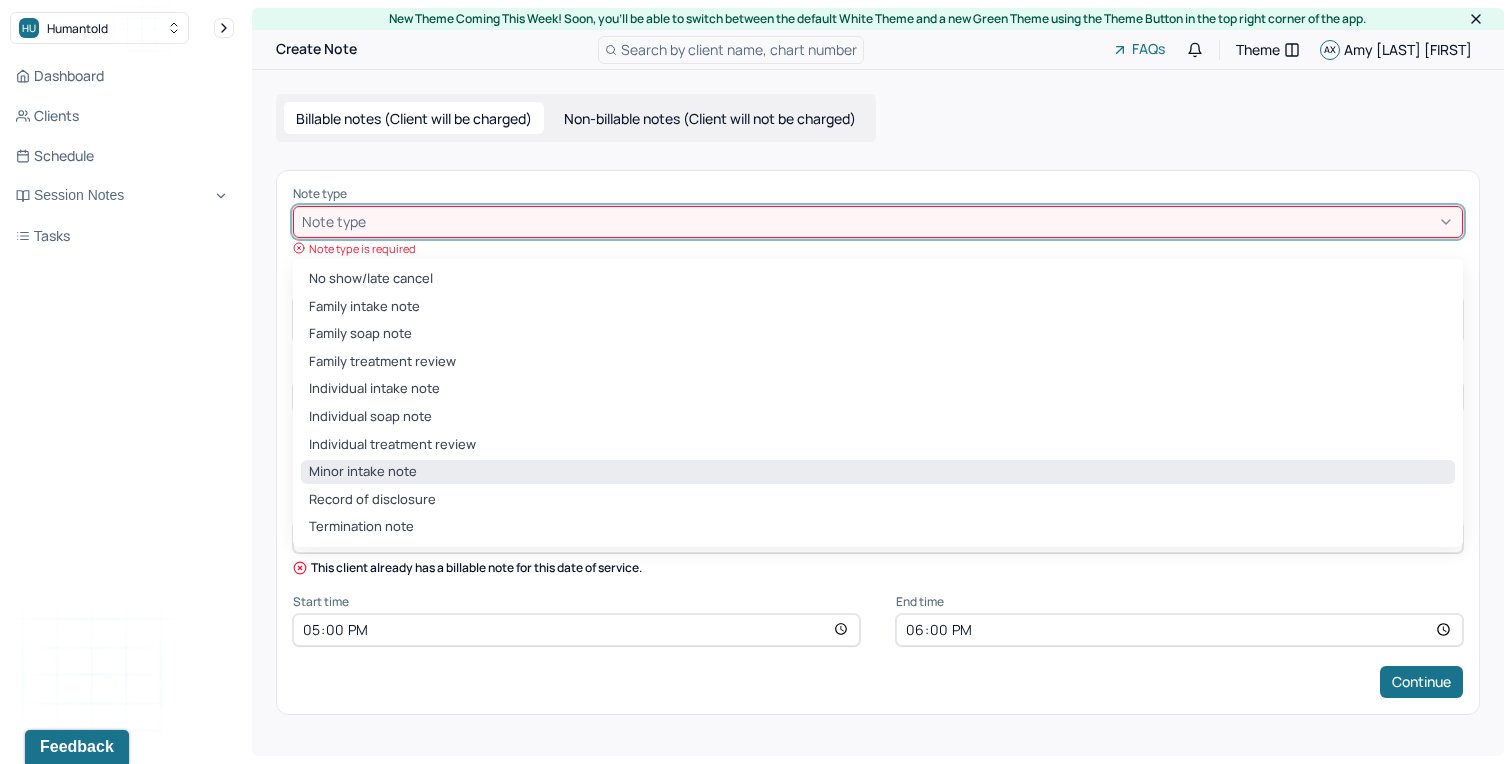 click on "Minor intake note" at bounding box center (878, 472) 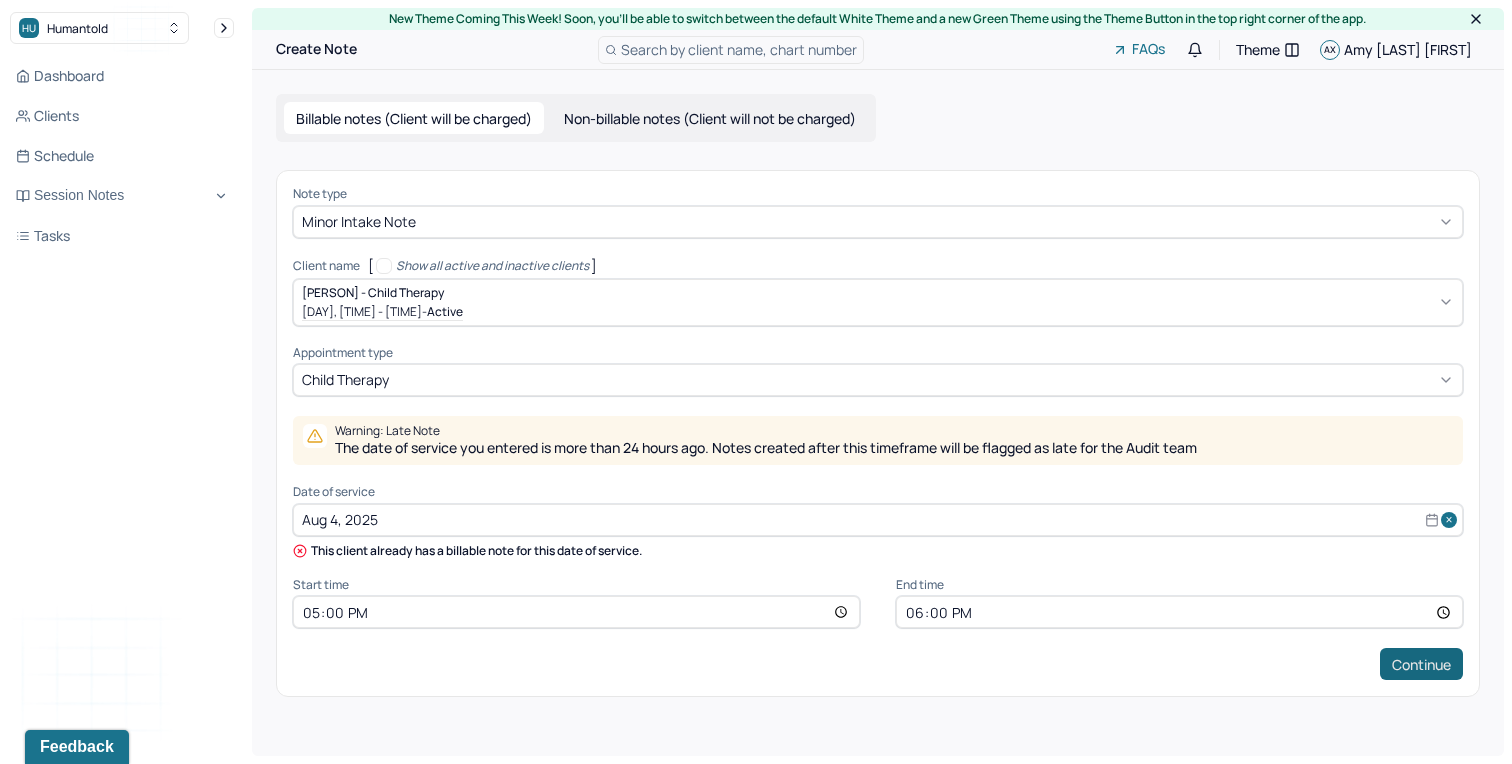 click on "Continue" at bounding box center (1421, 664) 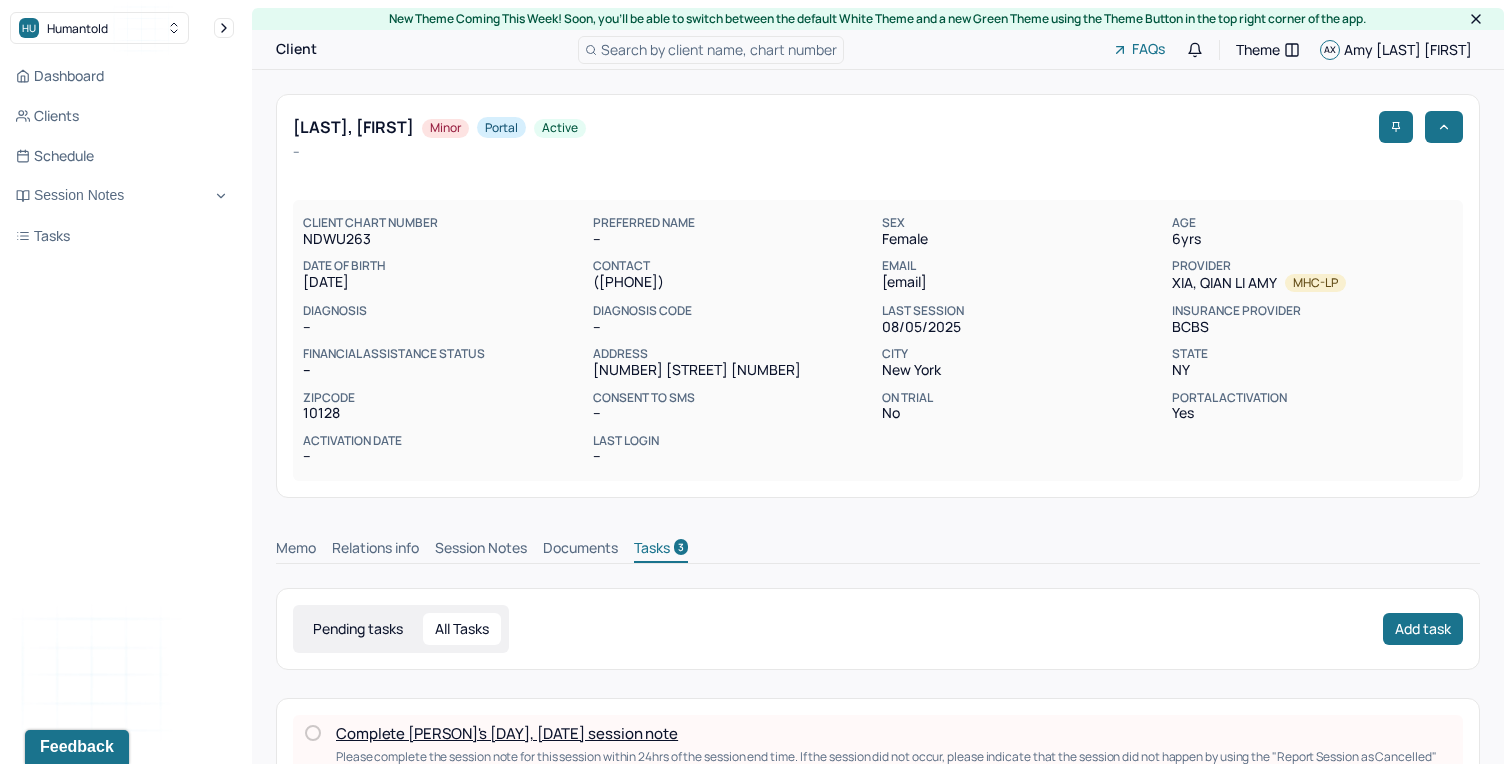 scroll, scrollTop: 398, scrollLeft: 0, axis: vertical 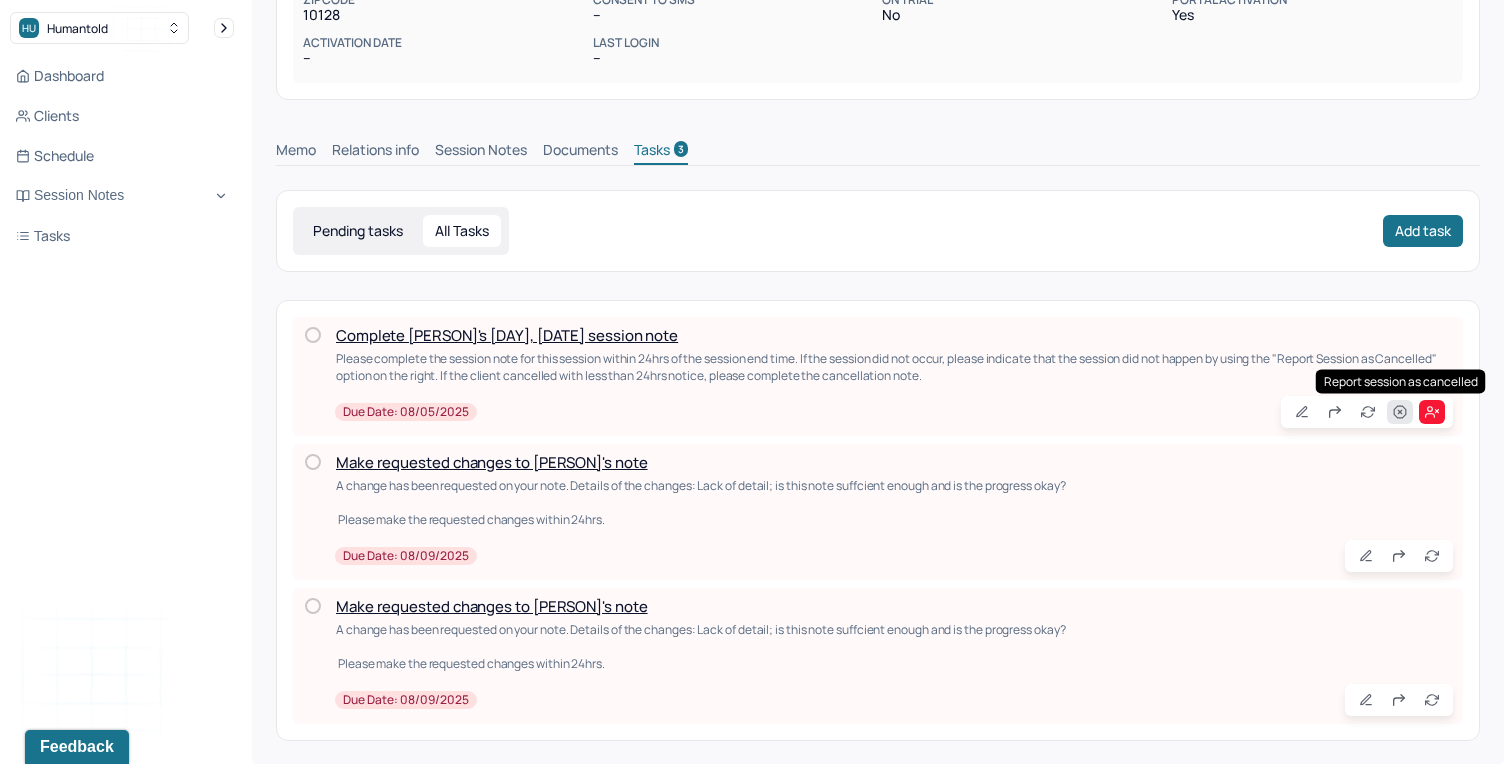 click at bounding box center (1400, 412) 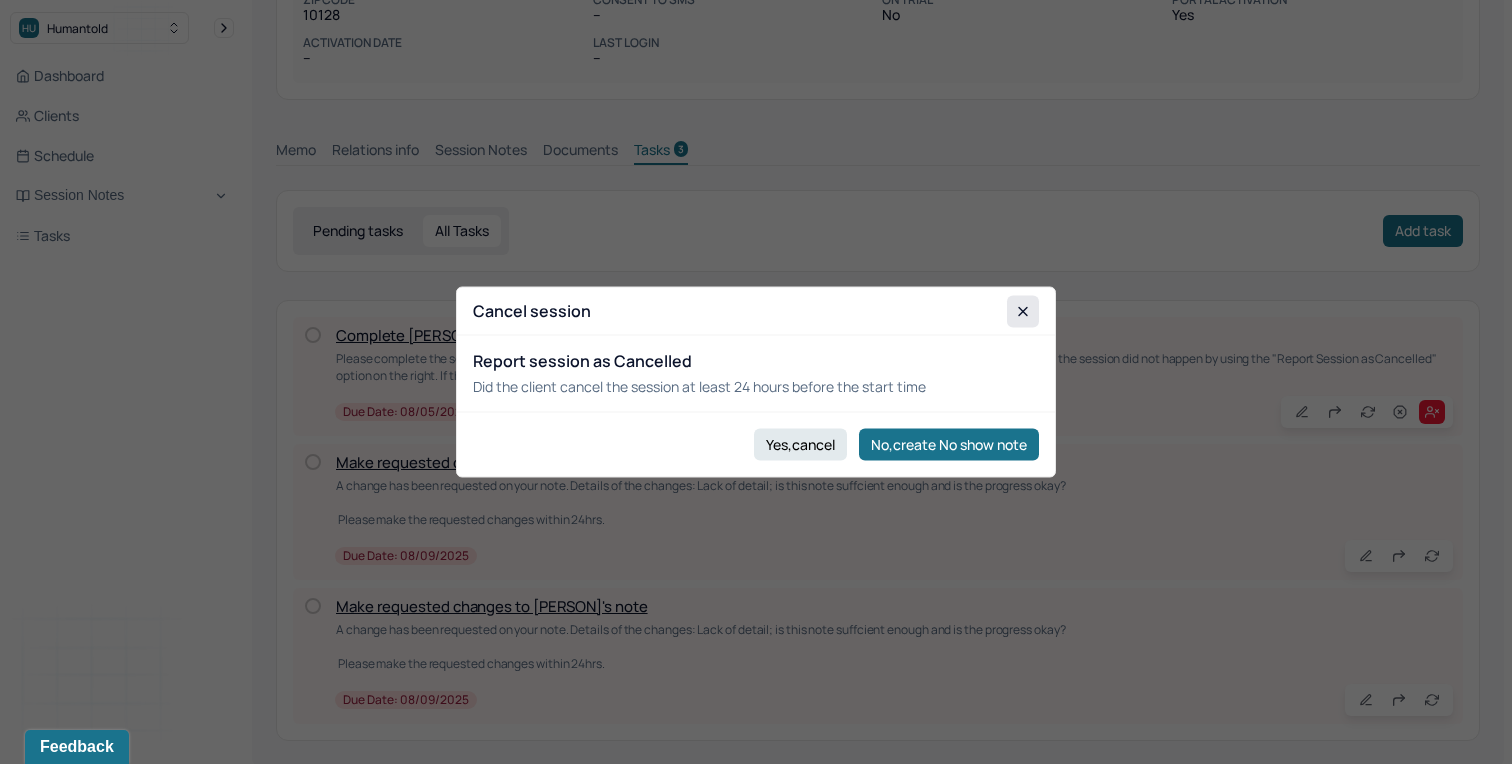 click 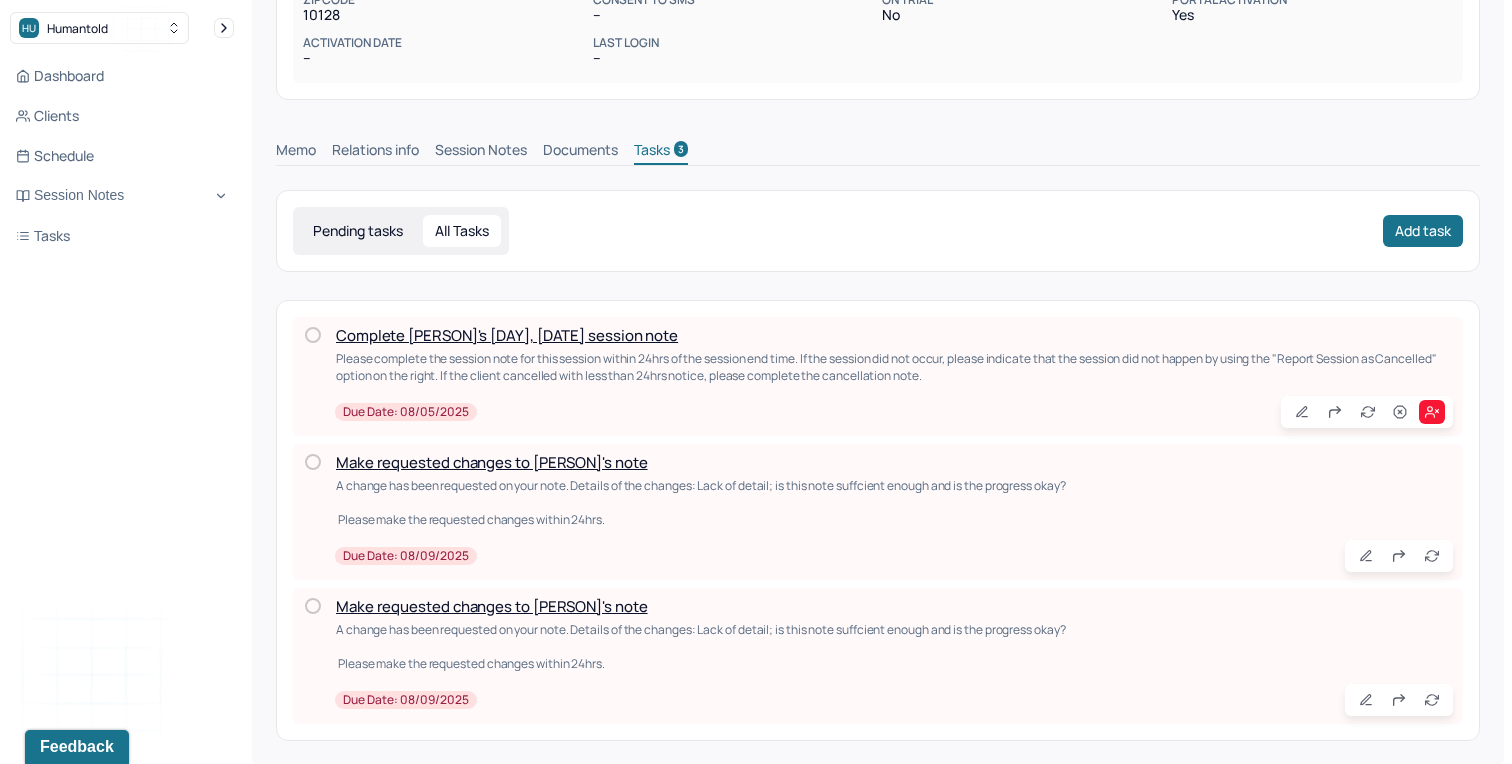 click on "Pending tasks" at bounding box center (358, 231) 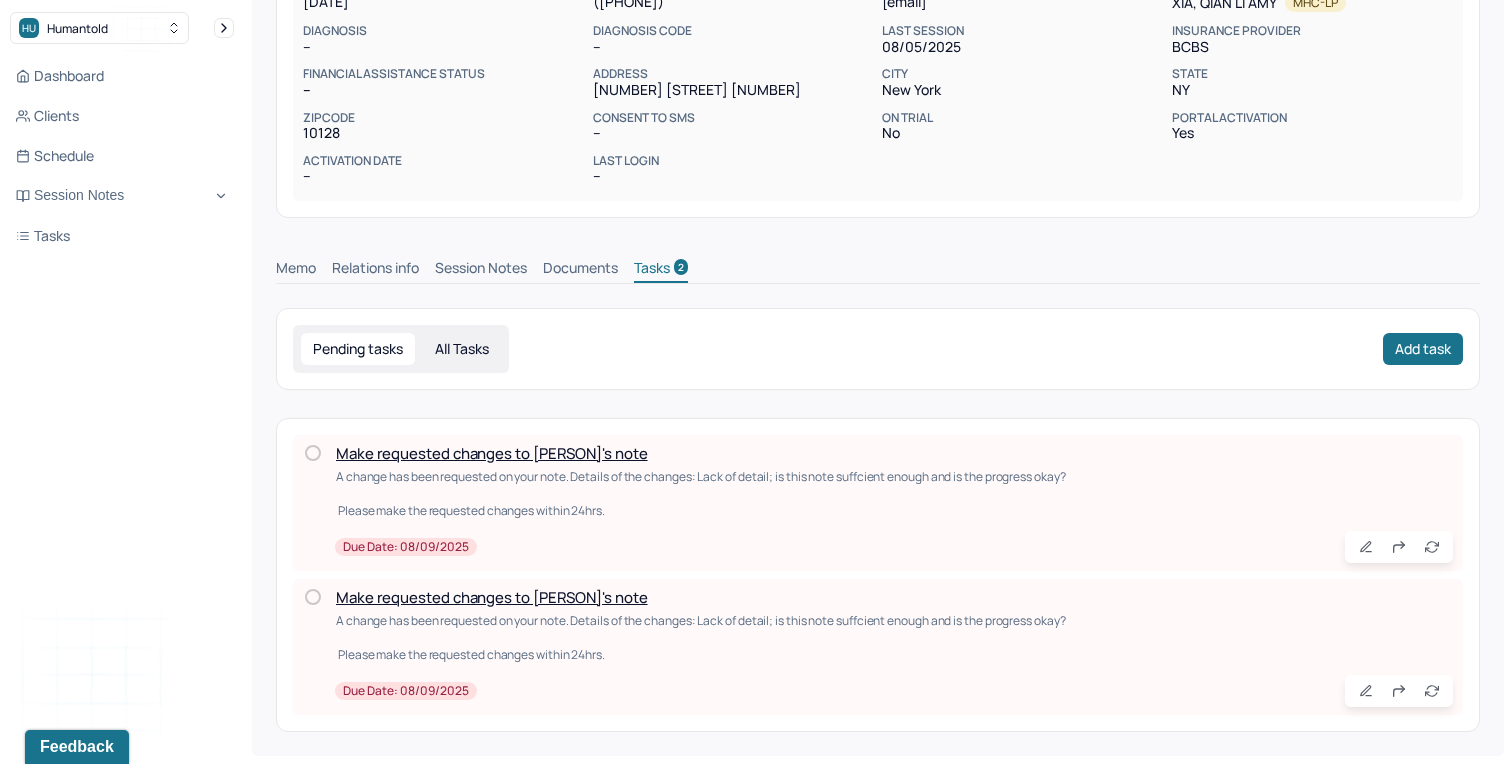 scroll, scrollTop: 273, scrollLeft: 0, axis: vertical 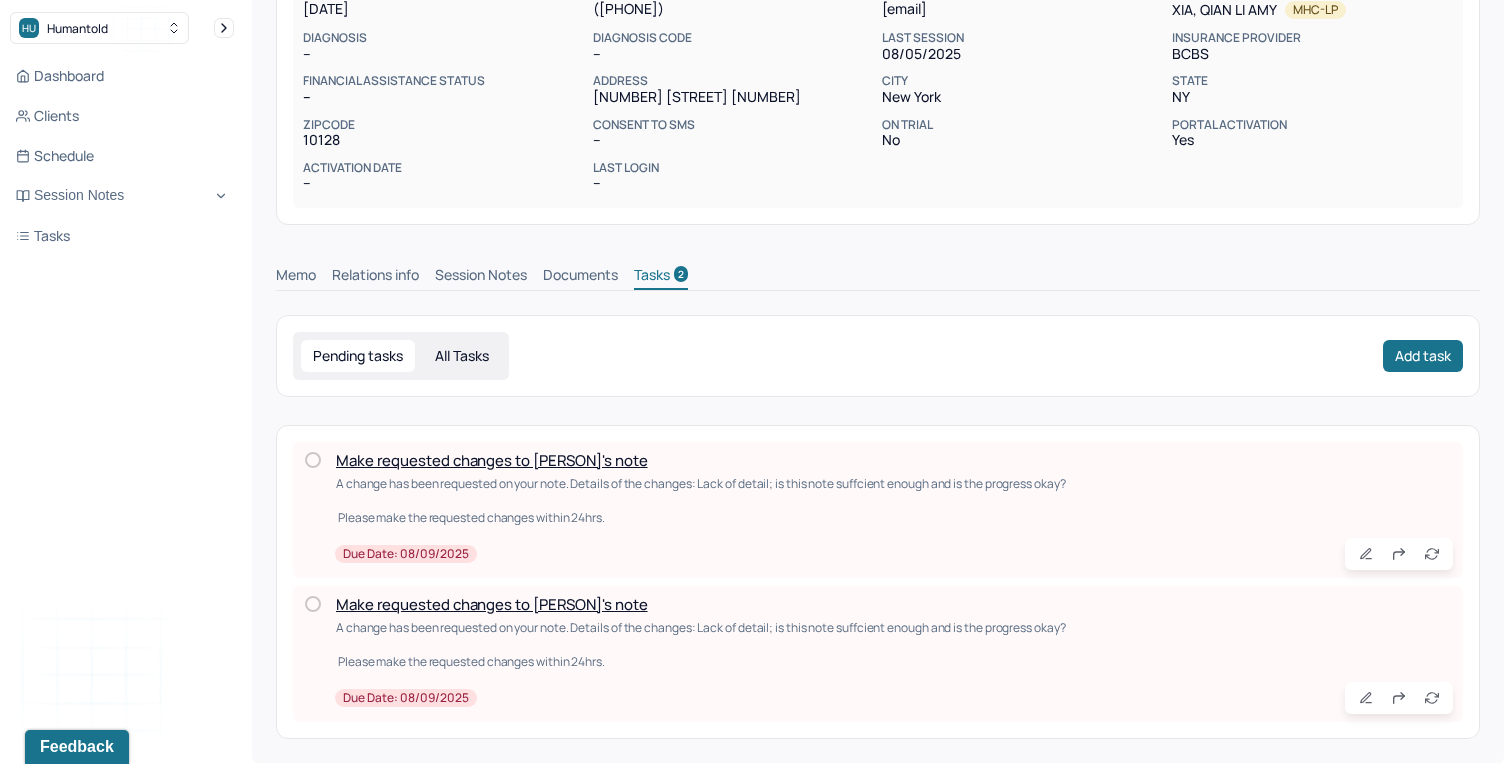 click on "Session Notes" at bounding box center [481, 277] 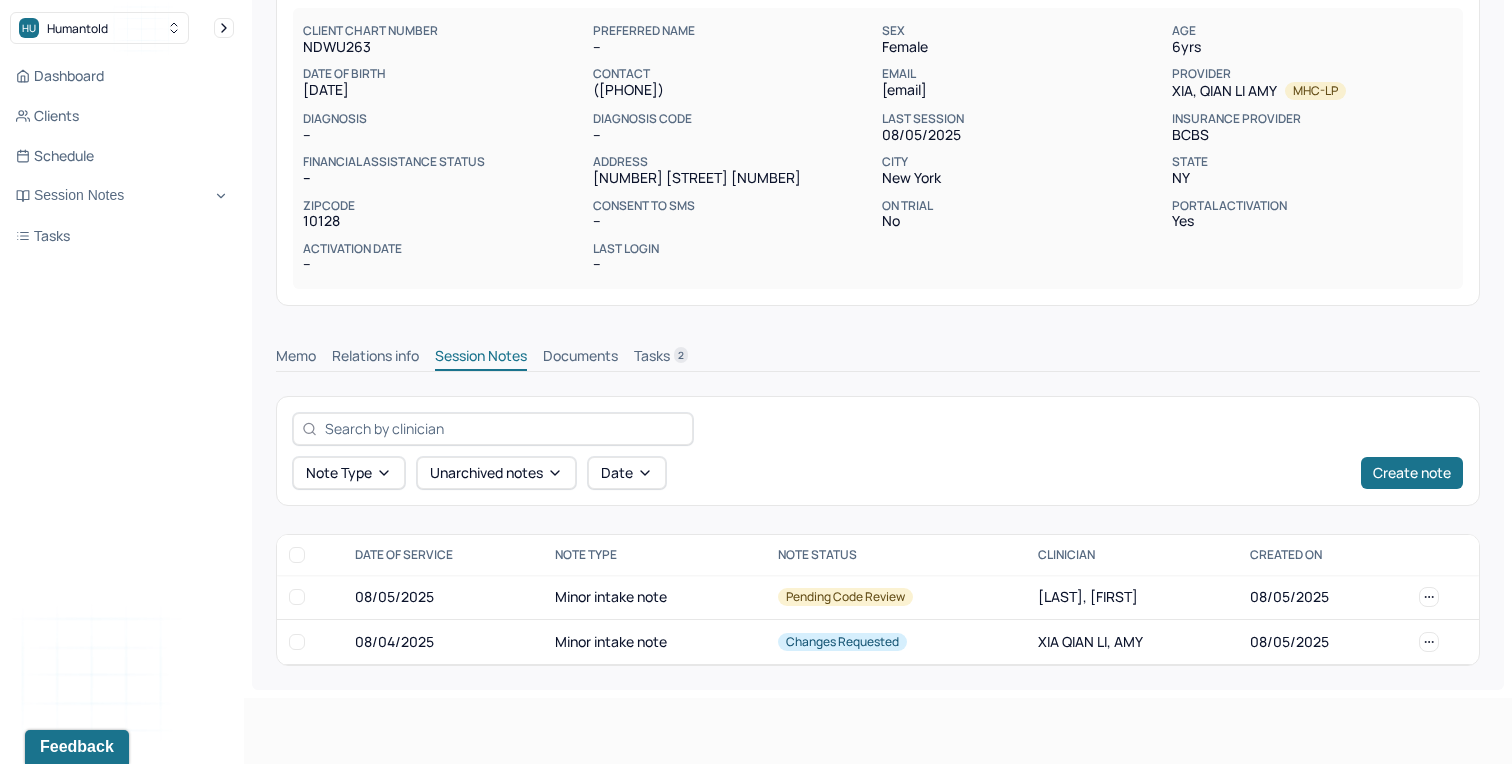 scroll, scrollTop: 123, scrollLeft: 0, axis: vertical 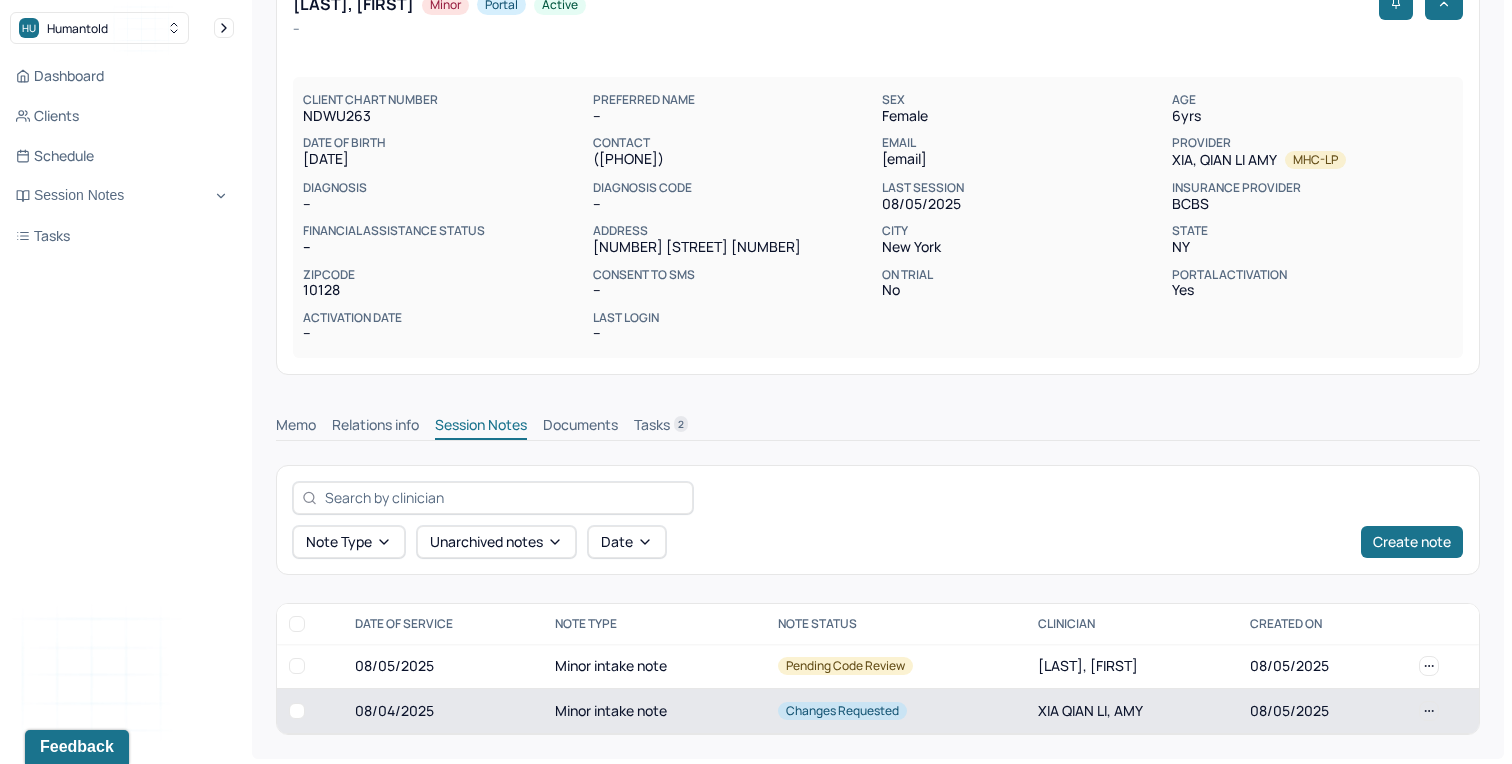 click on "Minor intake note" at bounding box center (654, 710) 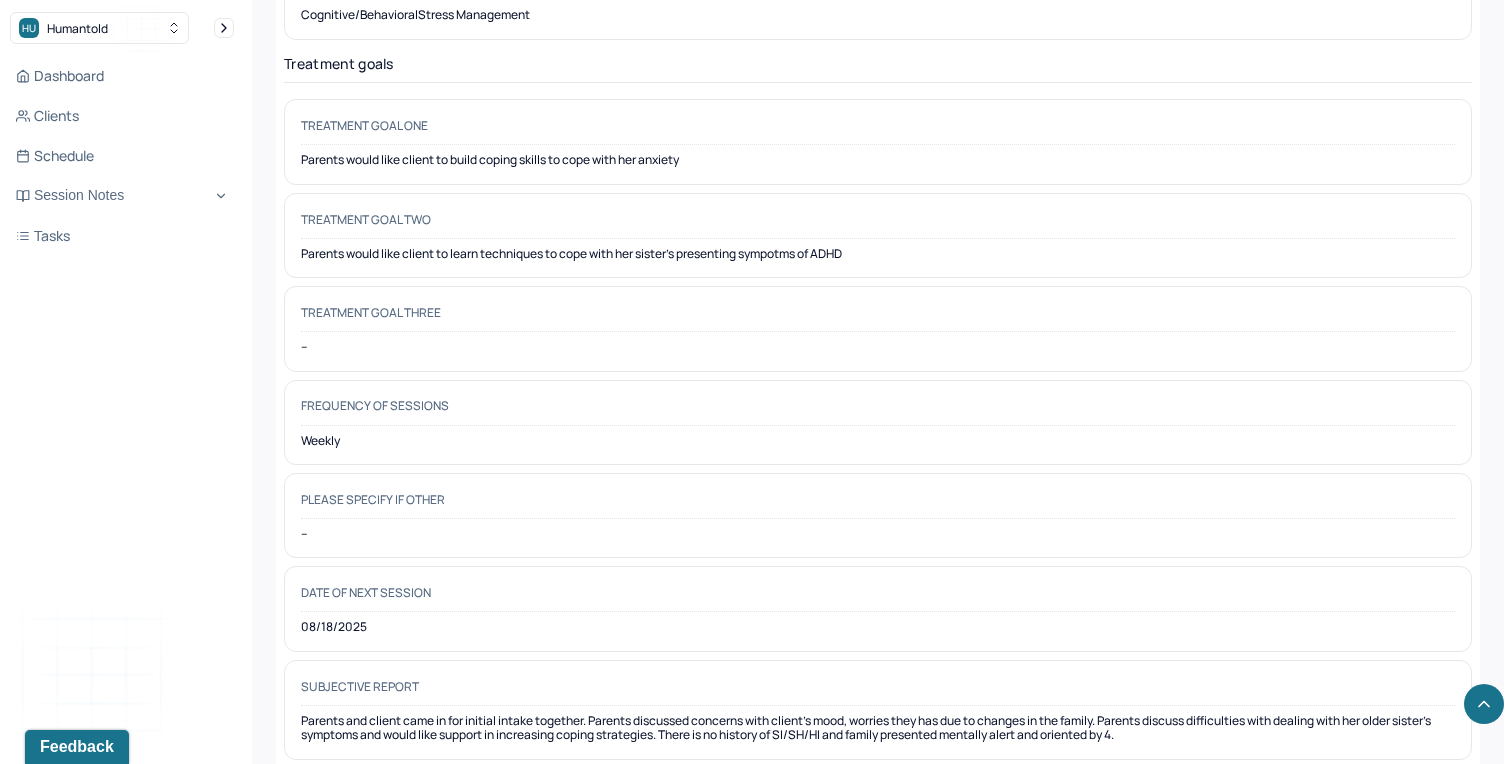 scroll, scrollTop: 10115, scrollLeft: 0, axis: vertical 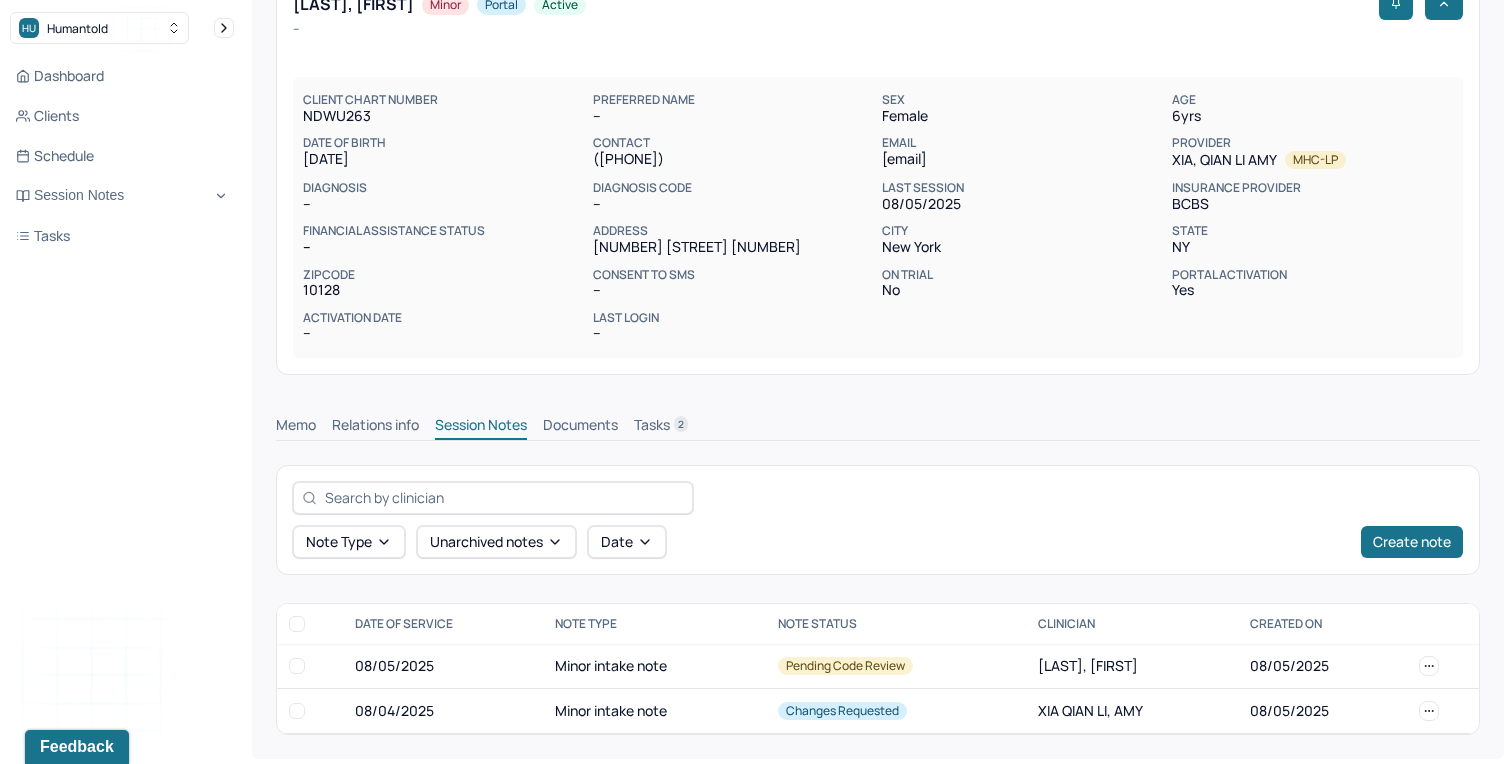 click on "Tasks 2" at bounding box center [661, 427] 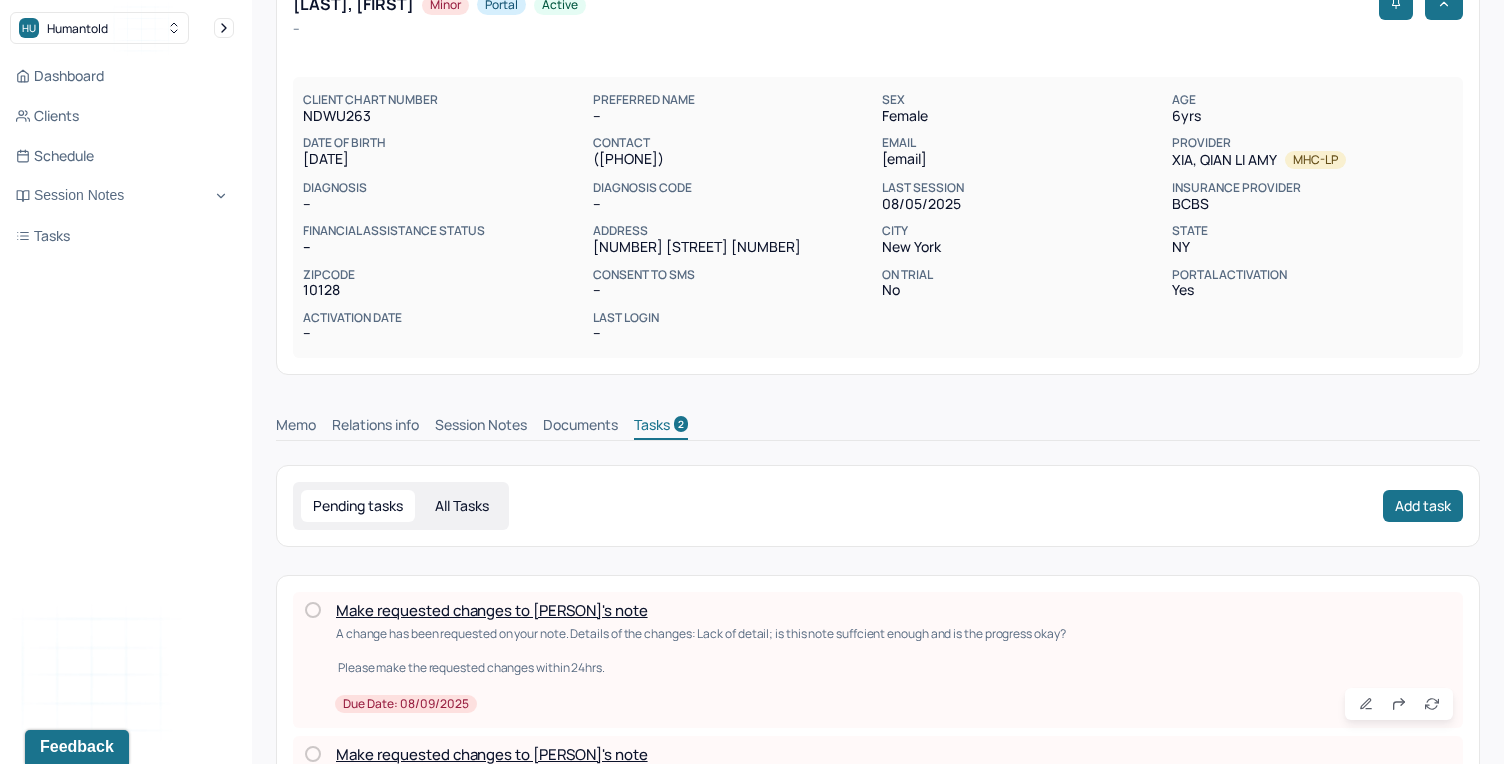scroll, scrollTop: 273, scrollLeft: 0, axis: vertical 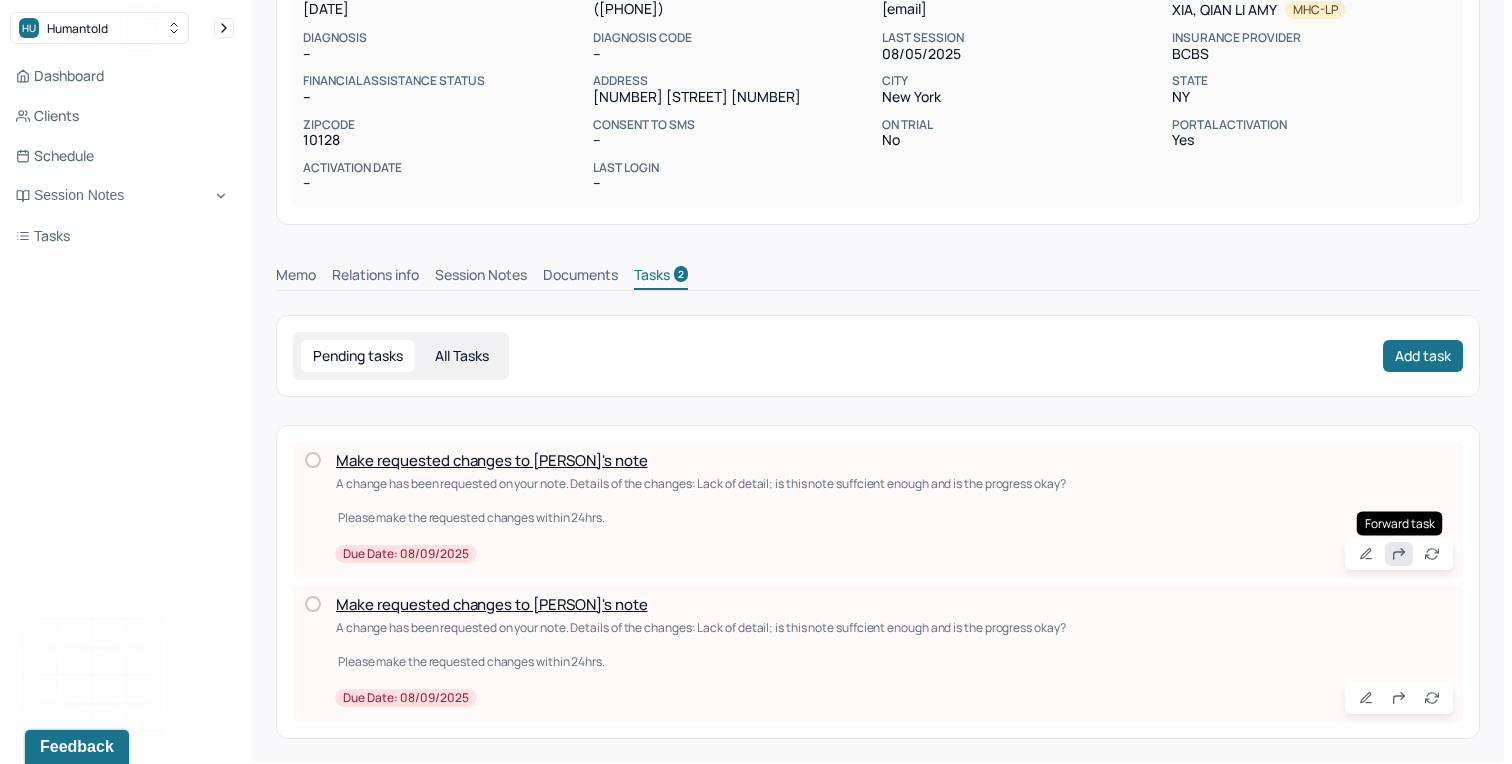 click 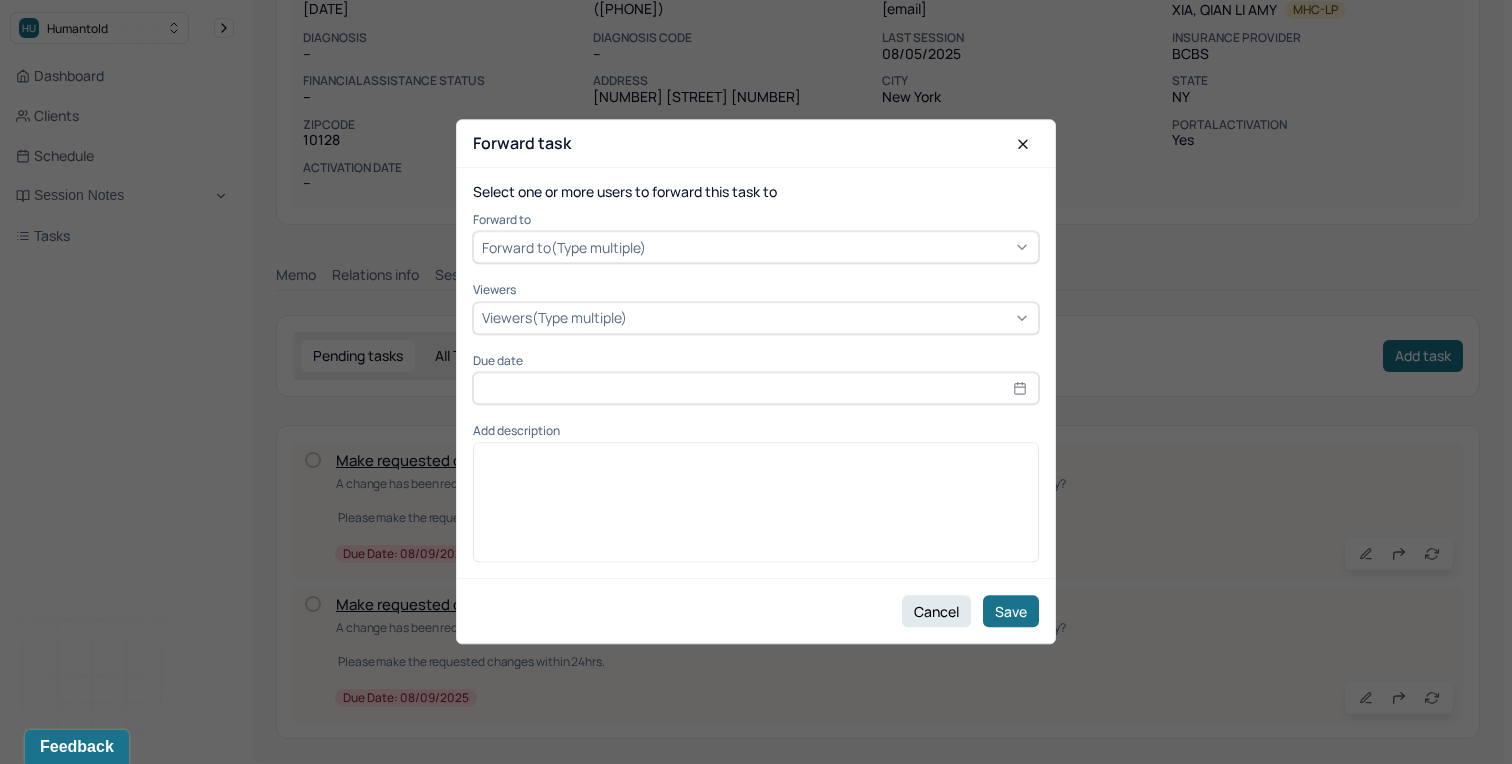 click at bounding box center [840, 247] 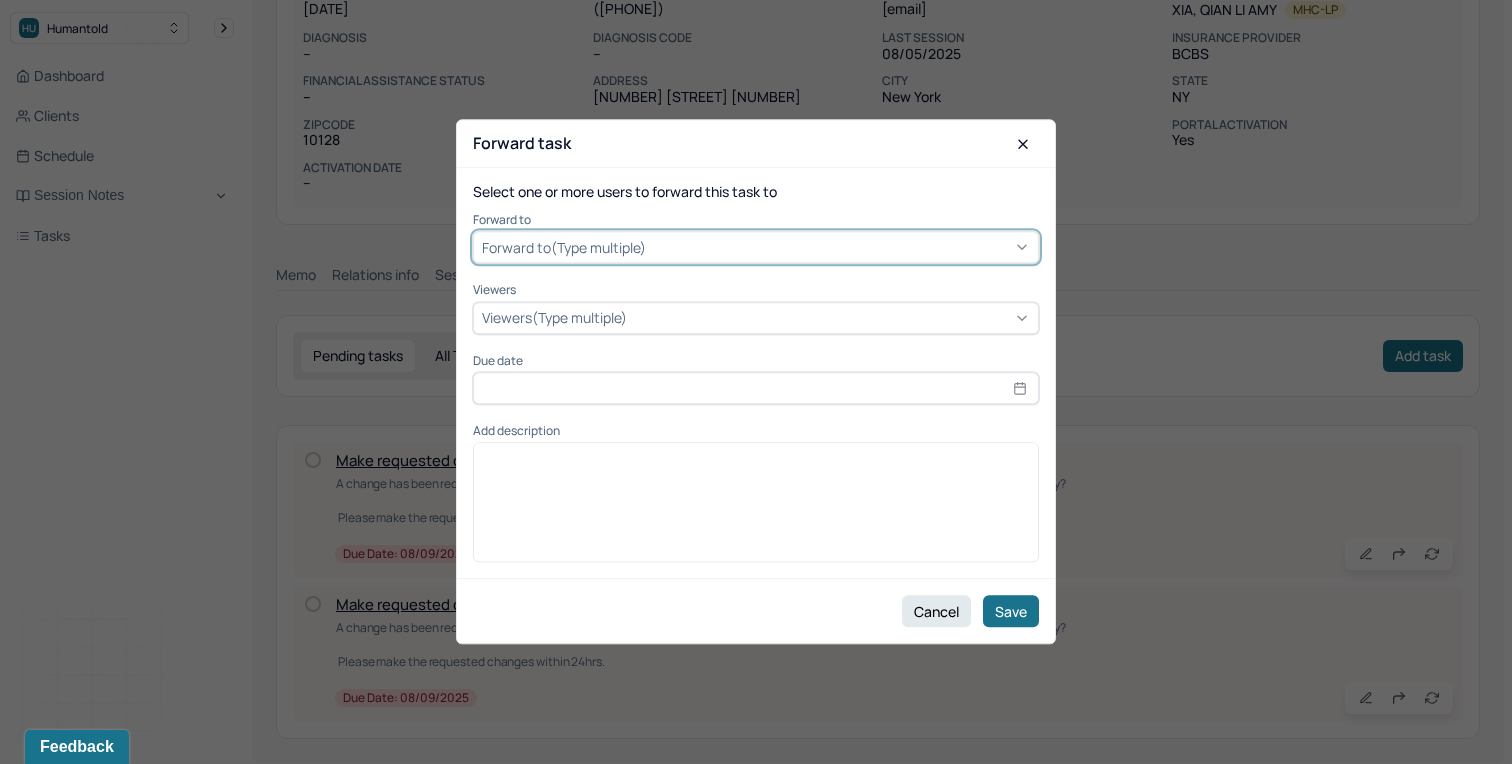 click 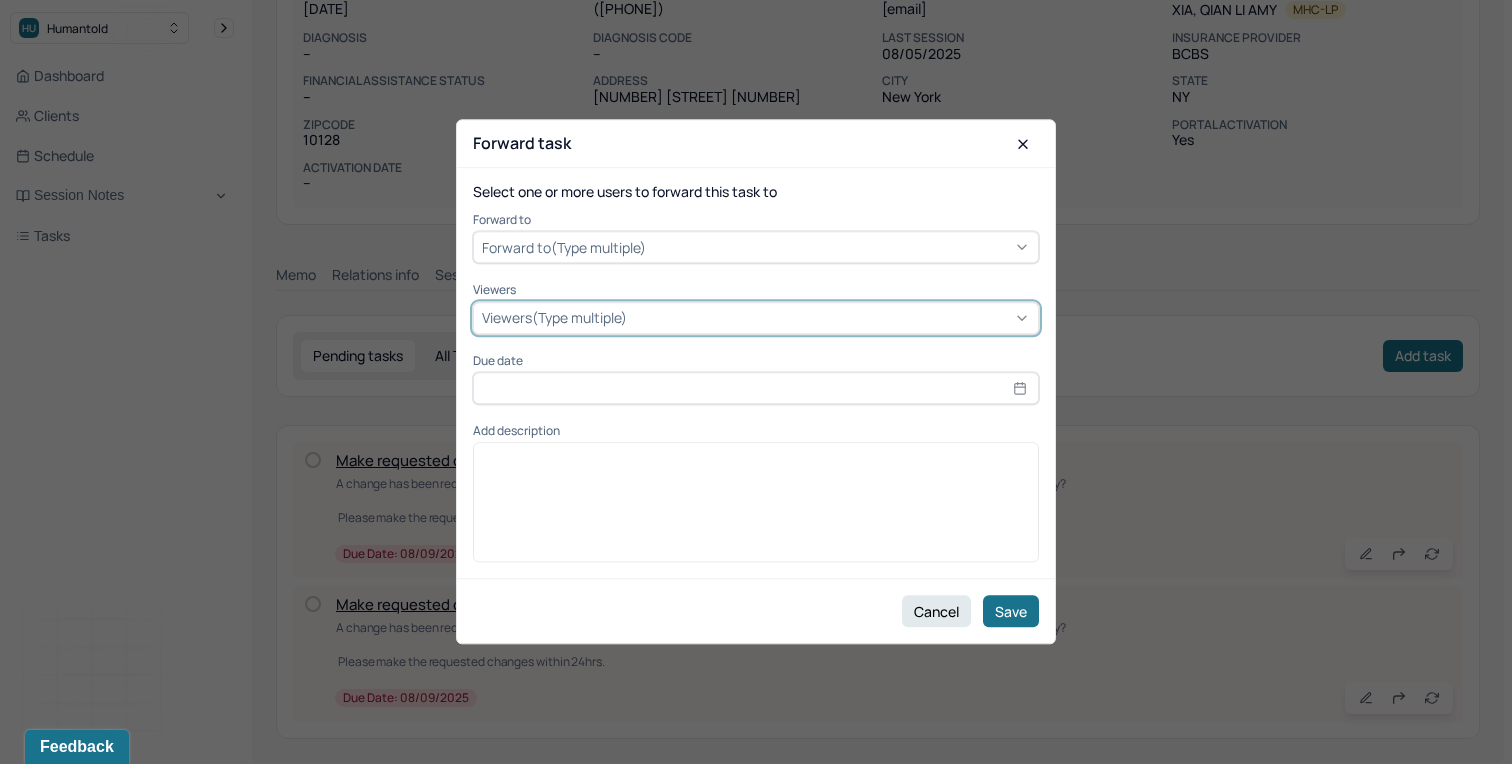 click on "Viewers" at bounding box center (756, 291) 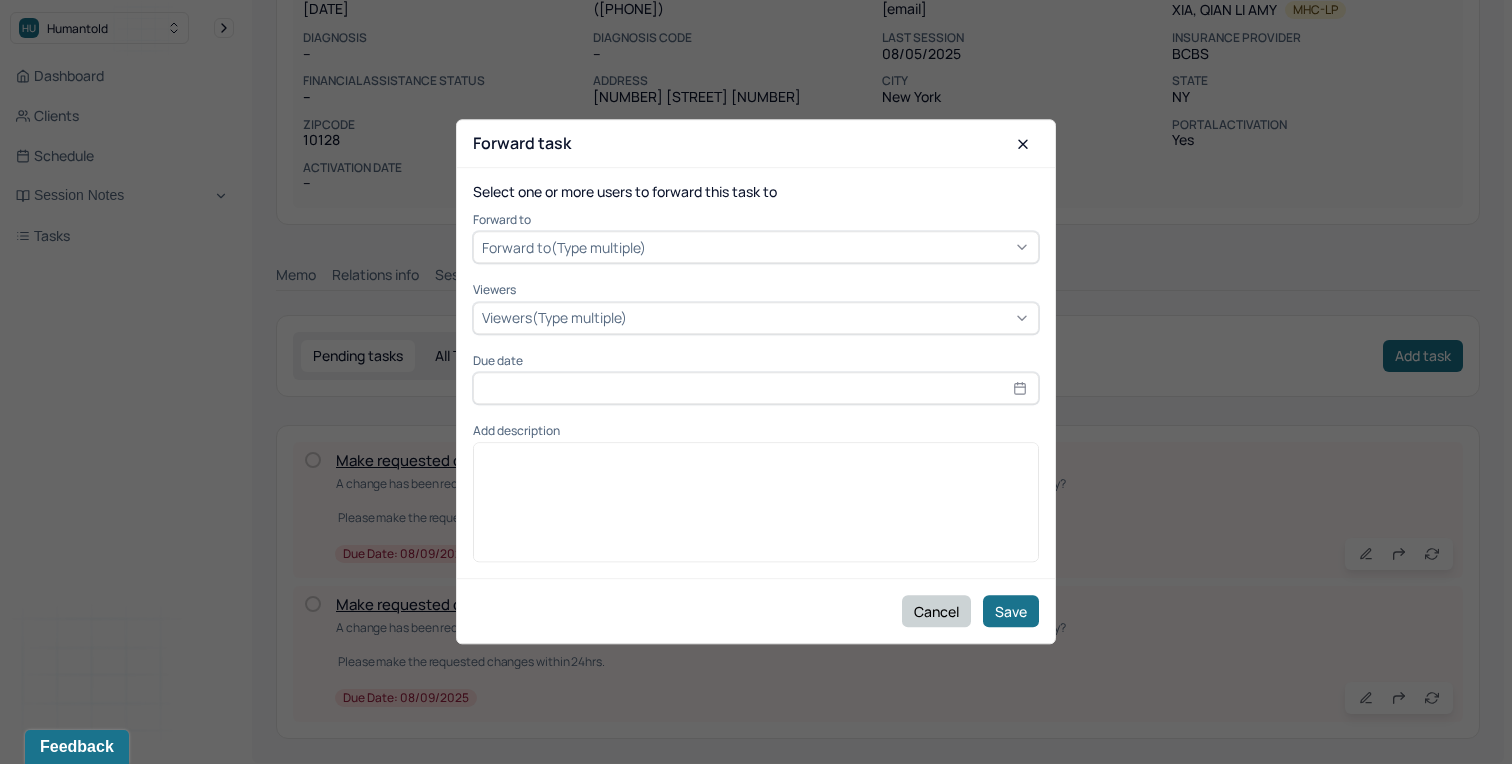 click on "Cancel" at bounding box center (936, 612) 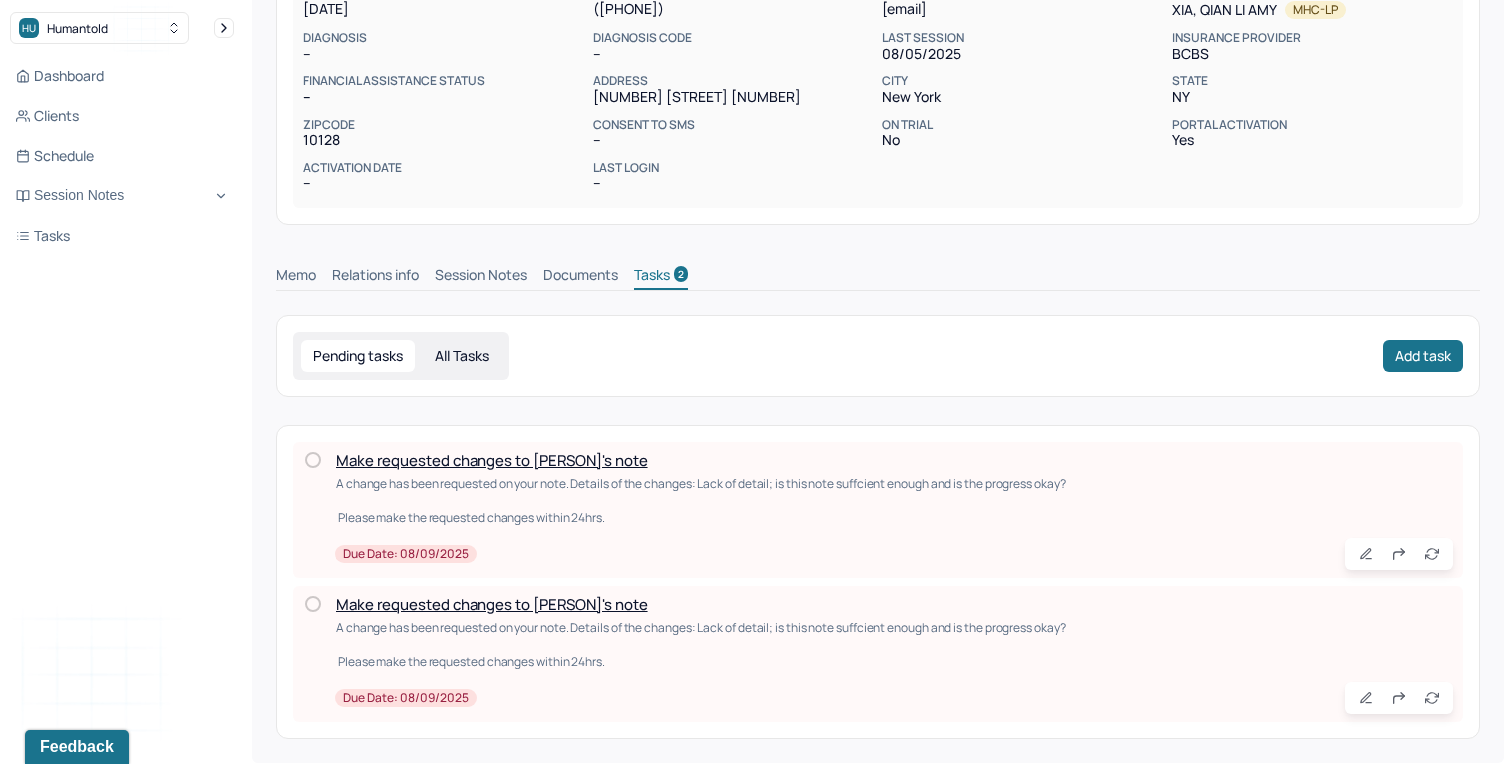 click on "Pending tasks All Tasks Add task Make requested changes to [PERSON]'s note A change has been requested on your note. Details of the changes: Lack of detail; is this note suffcient enough and is the progress okay?
Please make the requested changes within 24hrs. Due date: [DATE] Make requested changes to [PERSON]'s note A change has been requested on your note. Details of the changes: Lack of detail; is this note suffcient enough and is the progress okay?
Please make the requested changes within 24hrs. Due date: [DATE]" at bounding box center (878, 527) 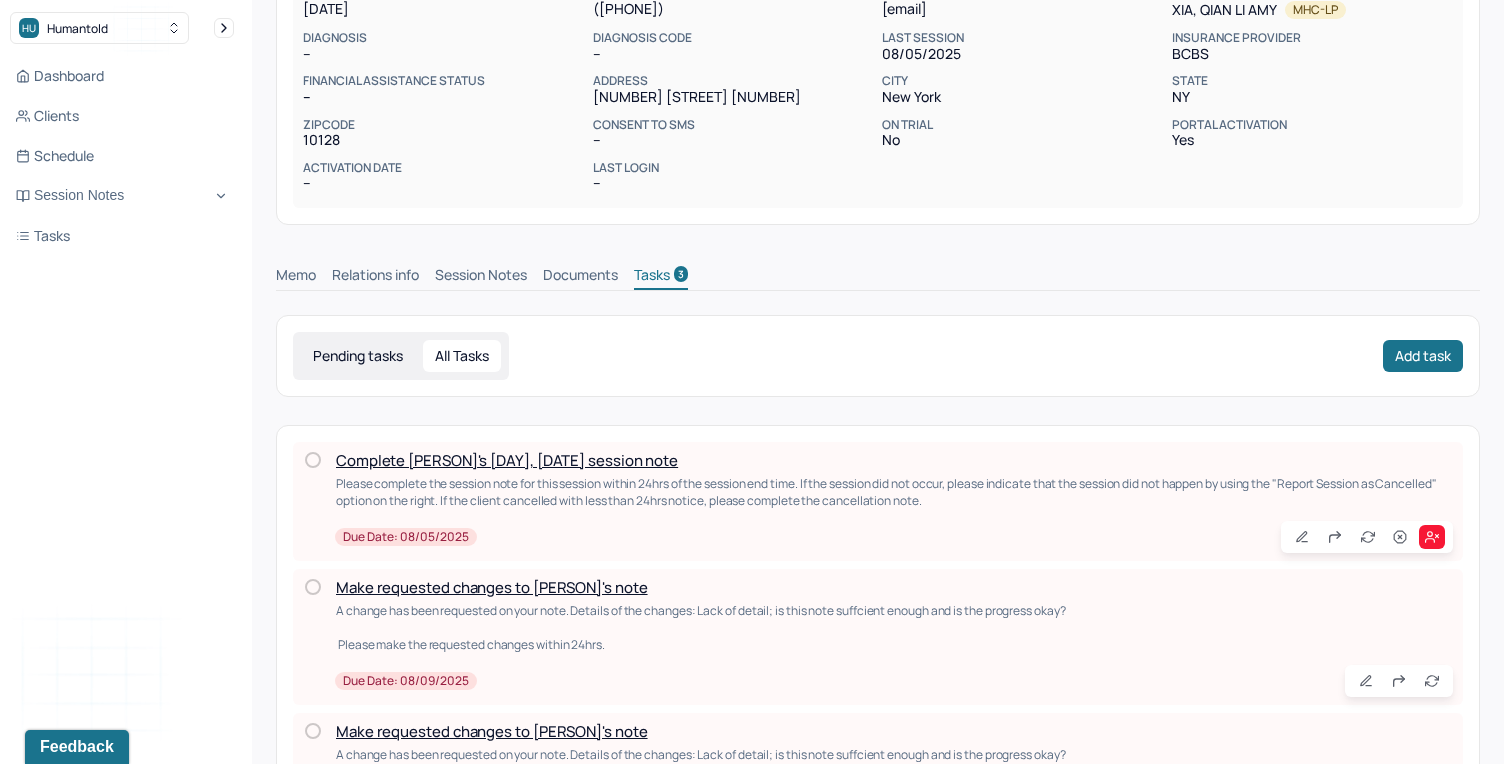 scroll, scrollTop: 398, scrollLeft: 0, axis: vertical 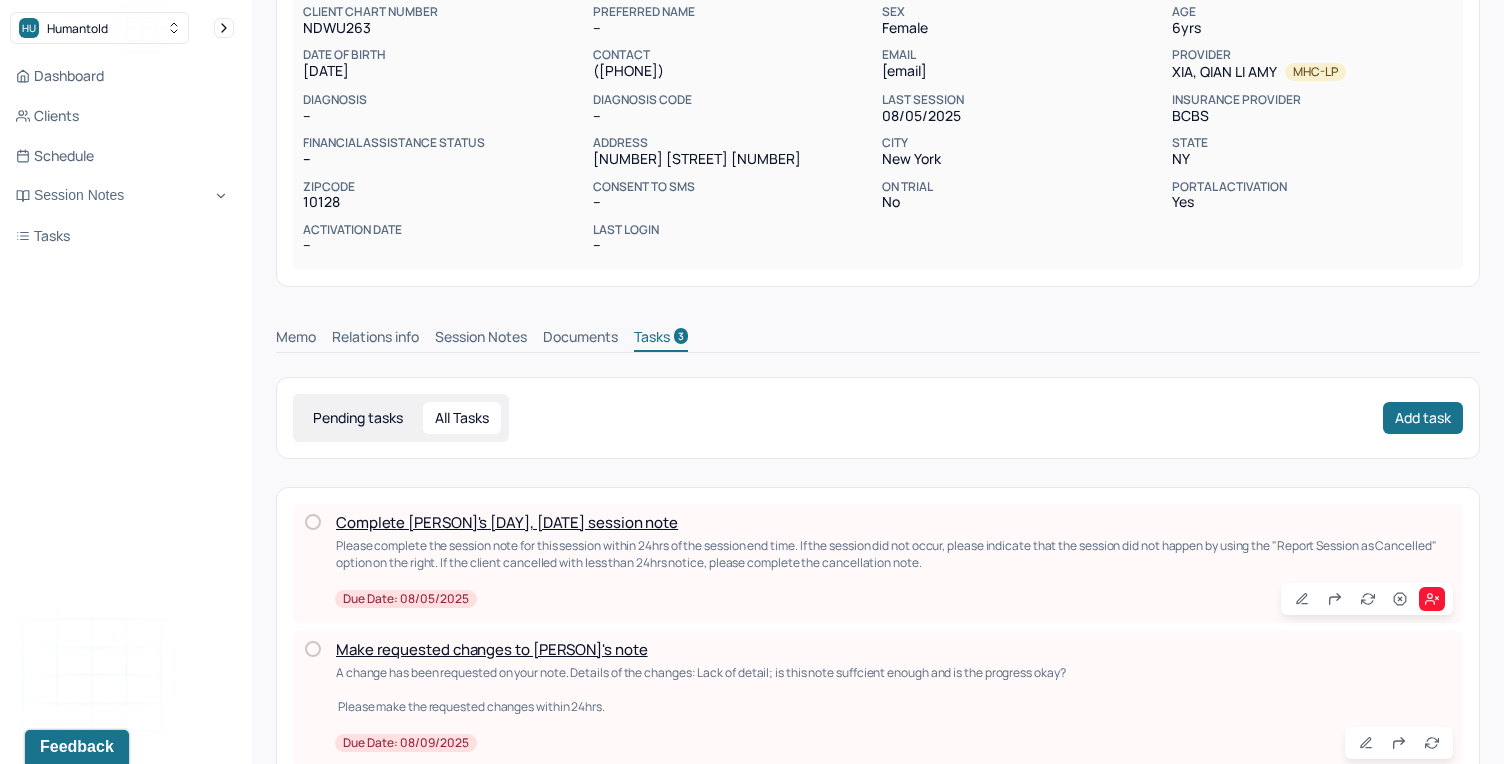 click on "Session Notes" at bounding box center (481, 339) 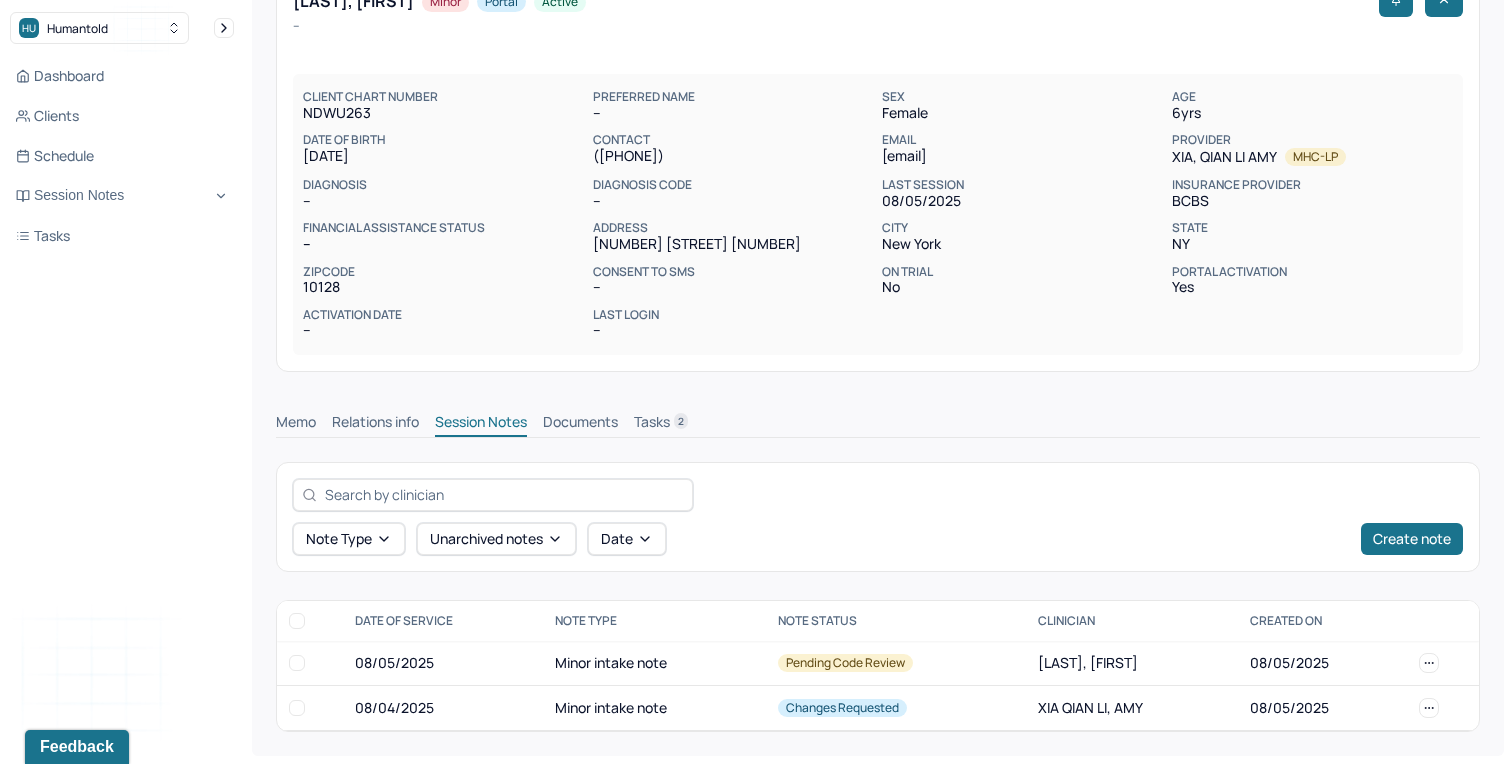 scroll, scrollTop: 123, scrollLeft: 0, axis: vertical 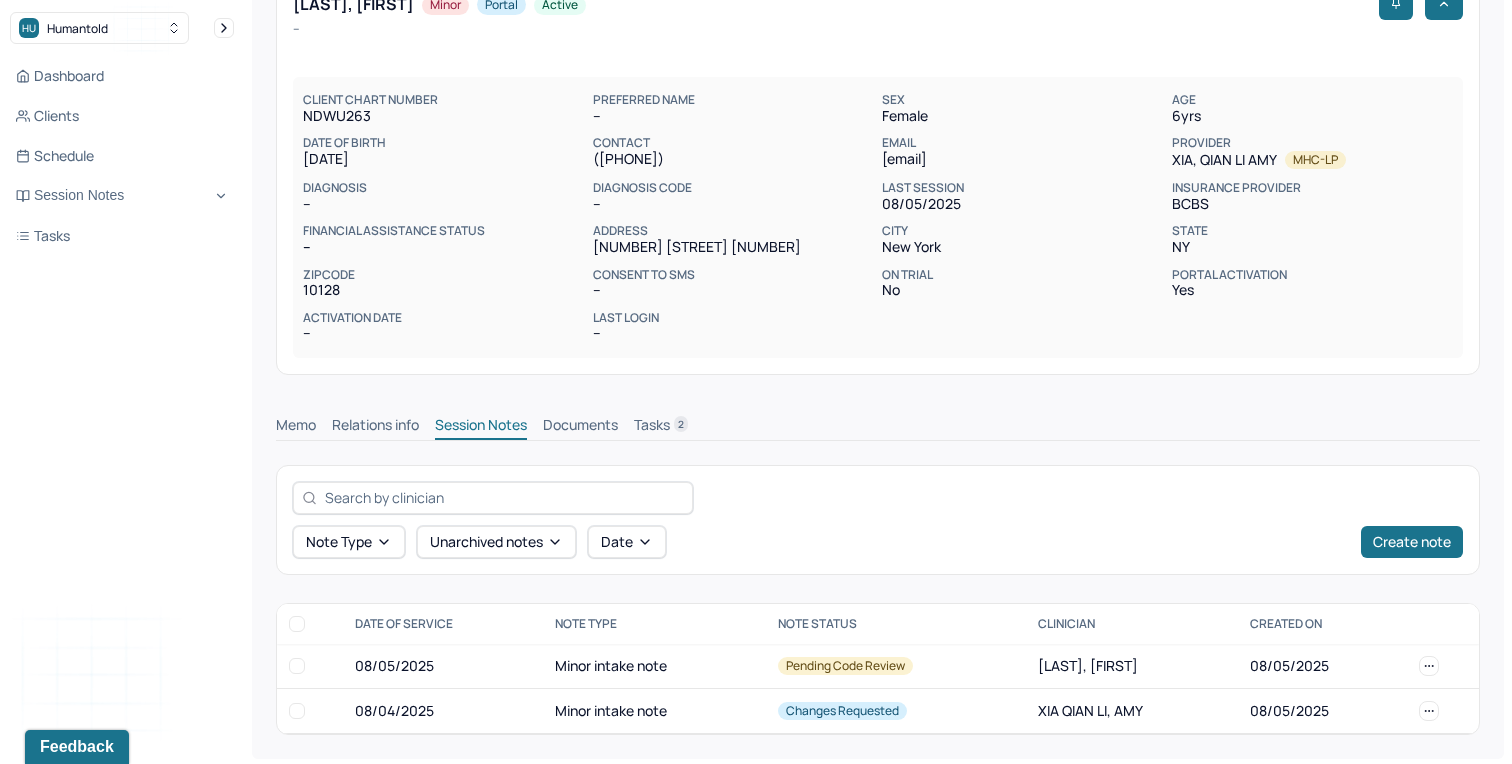 click on "Tasks 2" at bounding box center [661, 427] 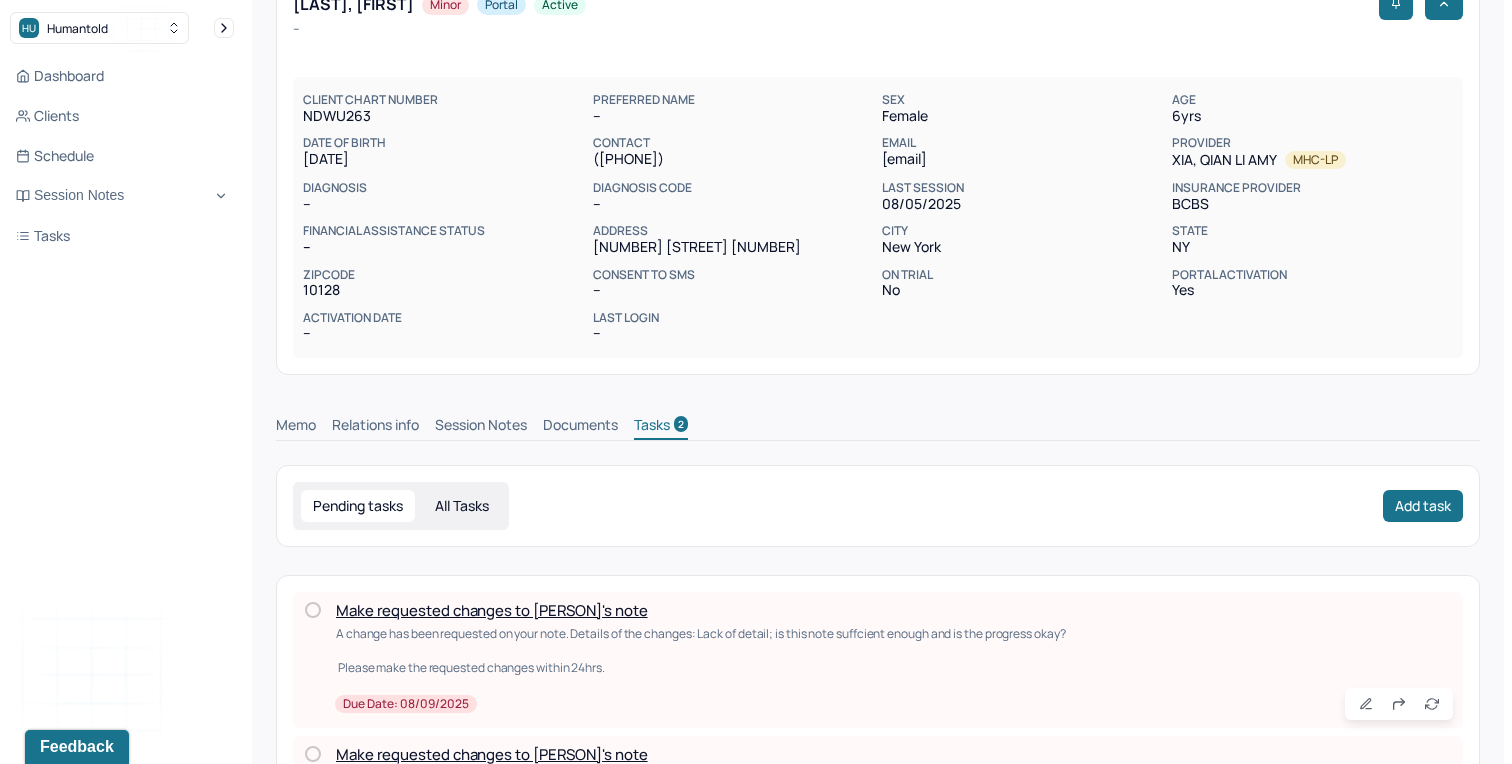 click on "Session Notes" at bounding box center [481, 427] 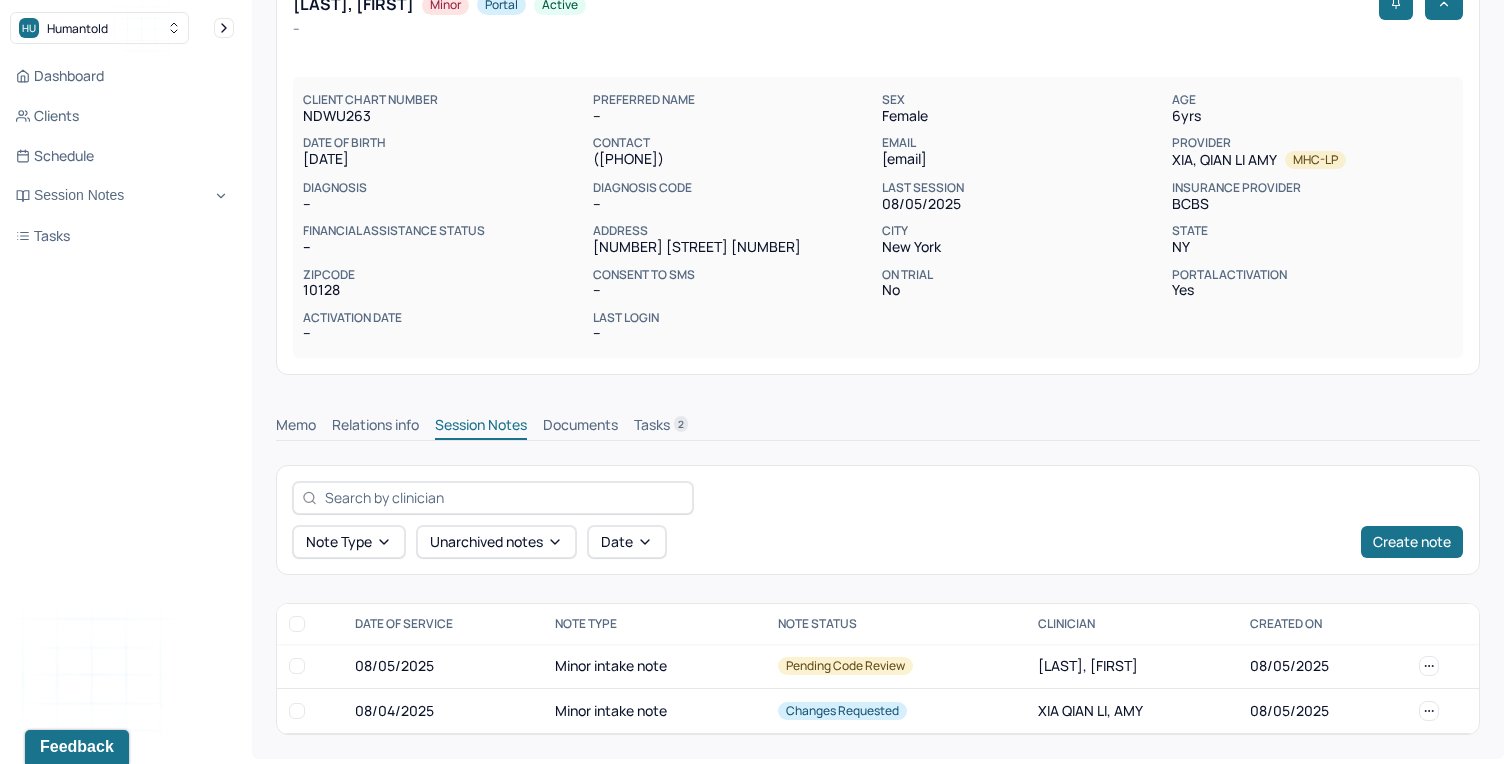 click on "Tasks 2" at bounding box center (661, 427) 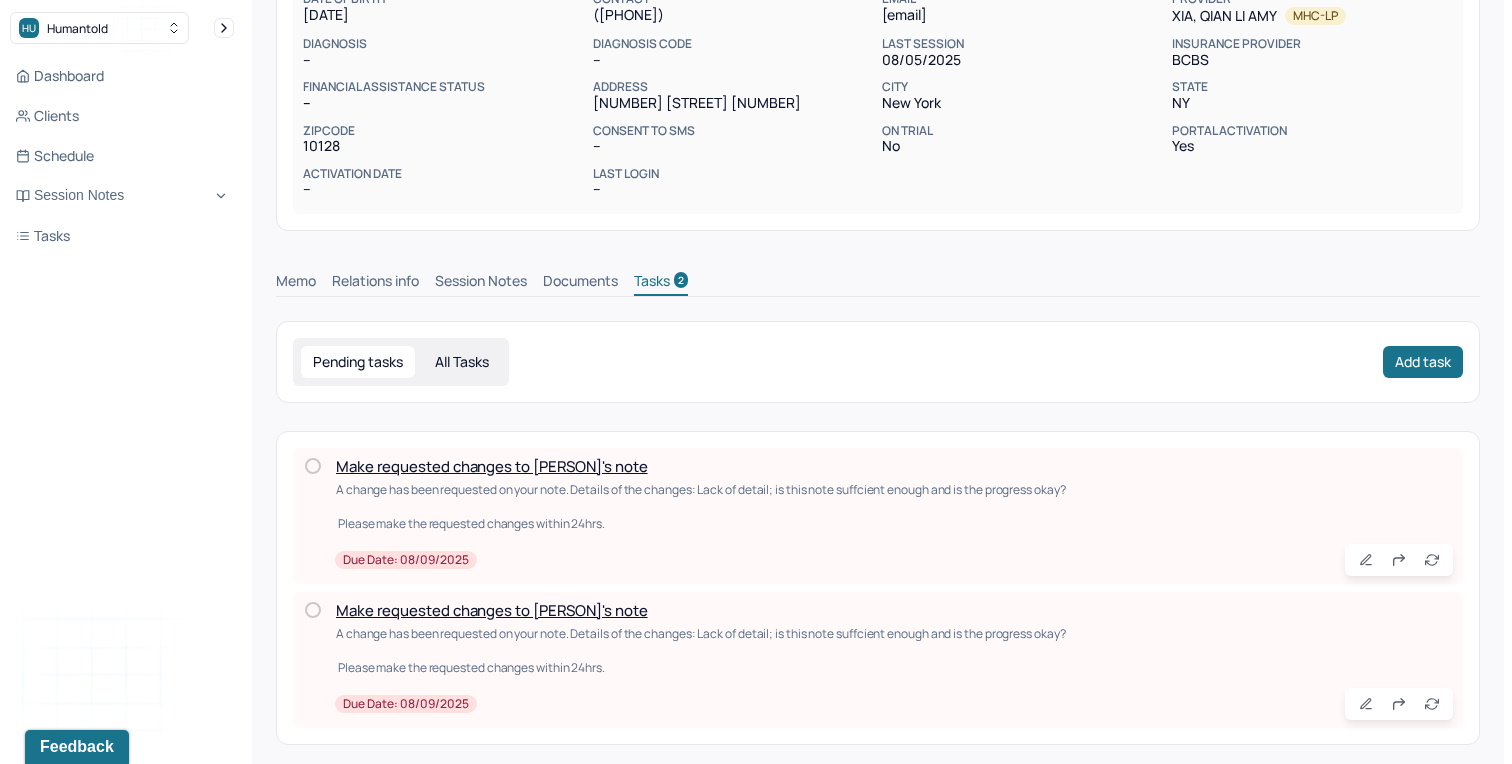 scroll, scrollTop: 273, scrollLeft: 0, axis: vertical 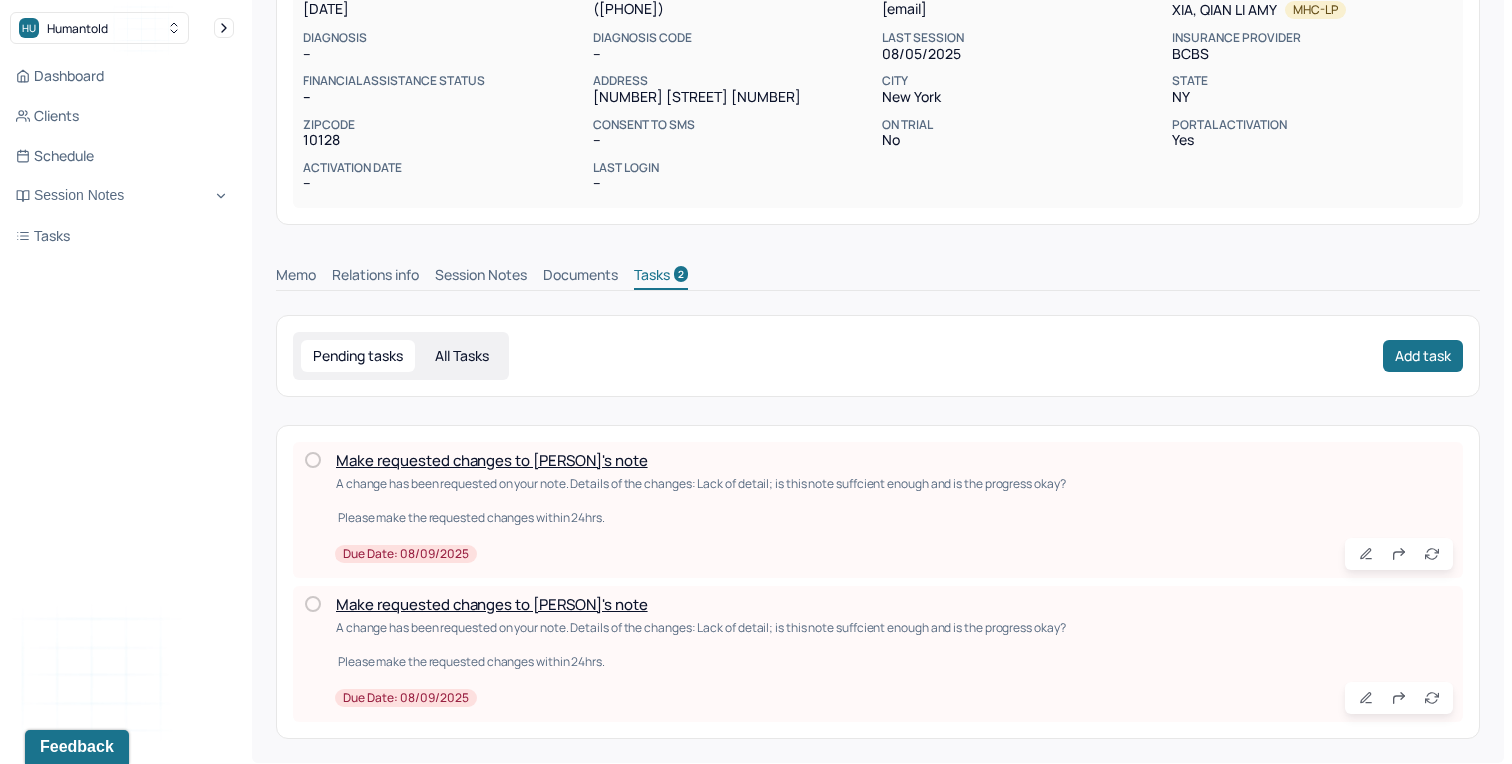 click on "Pending tasks All Tasks Add task" at bounding box center [878, 356] 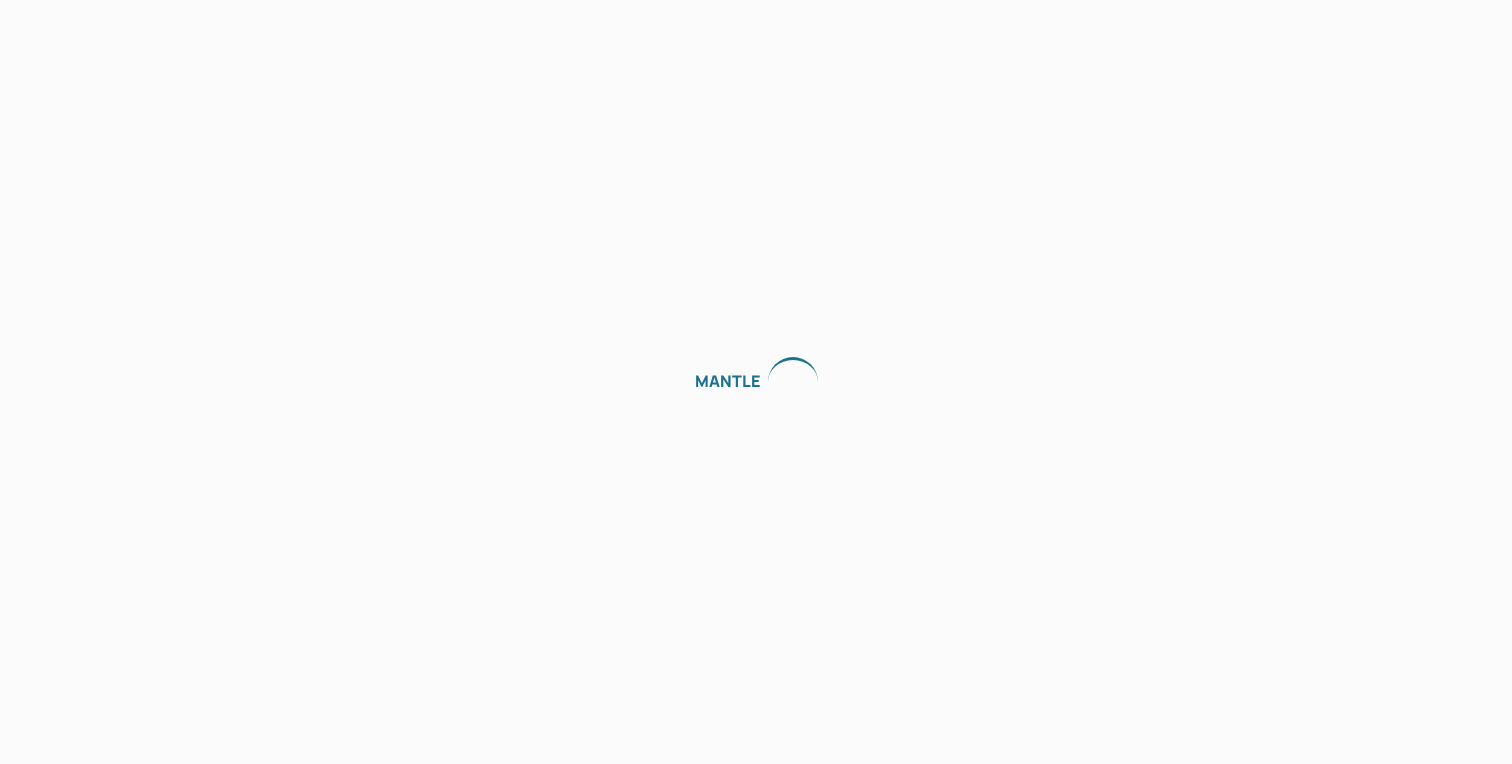 scroll, scrollTop: 0, scrollLeft: 0, axis: both 